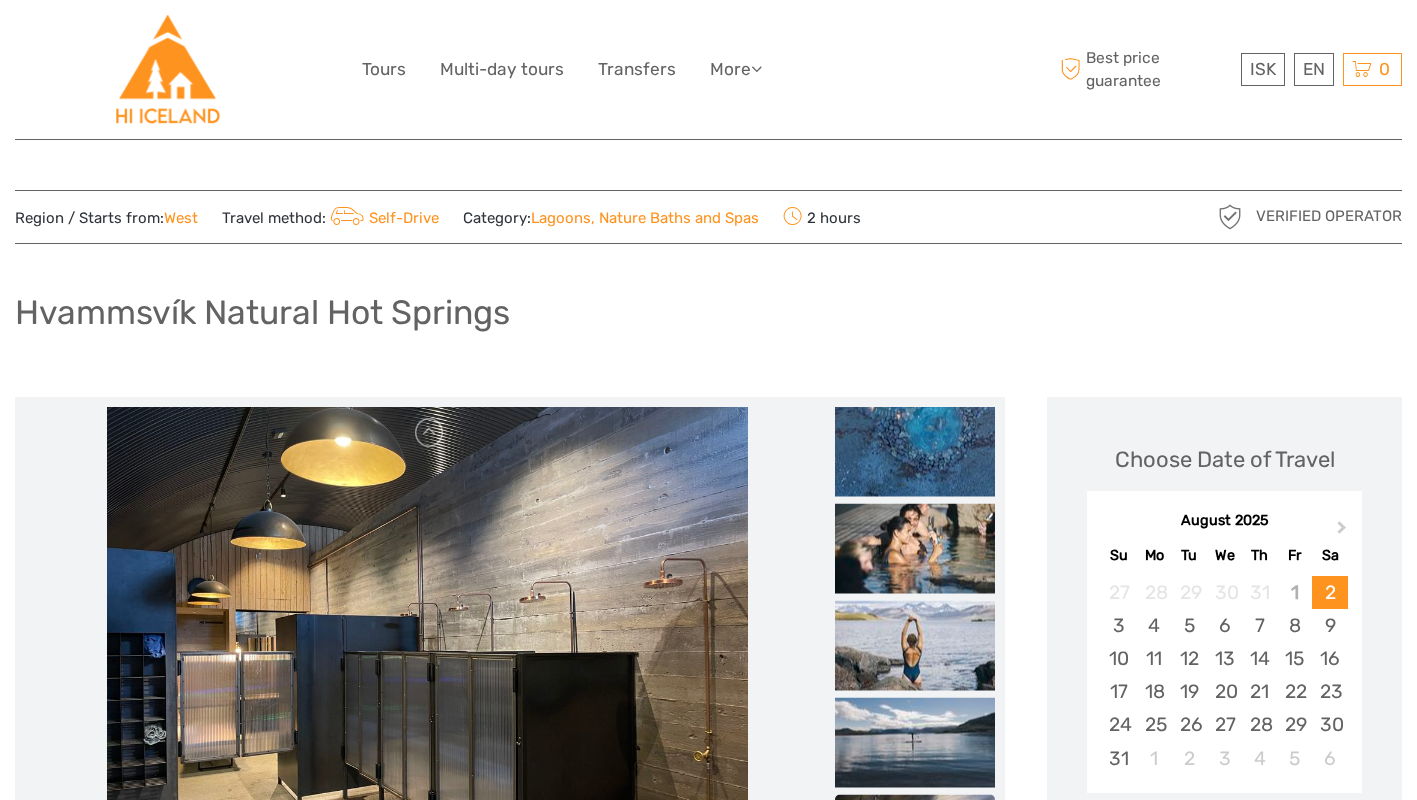 scroll, scrollTop: 0, scrollLeft: 0, axis: both 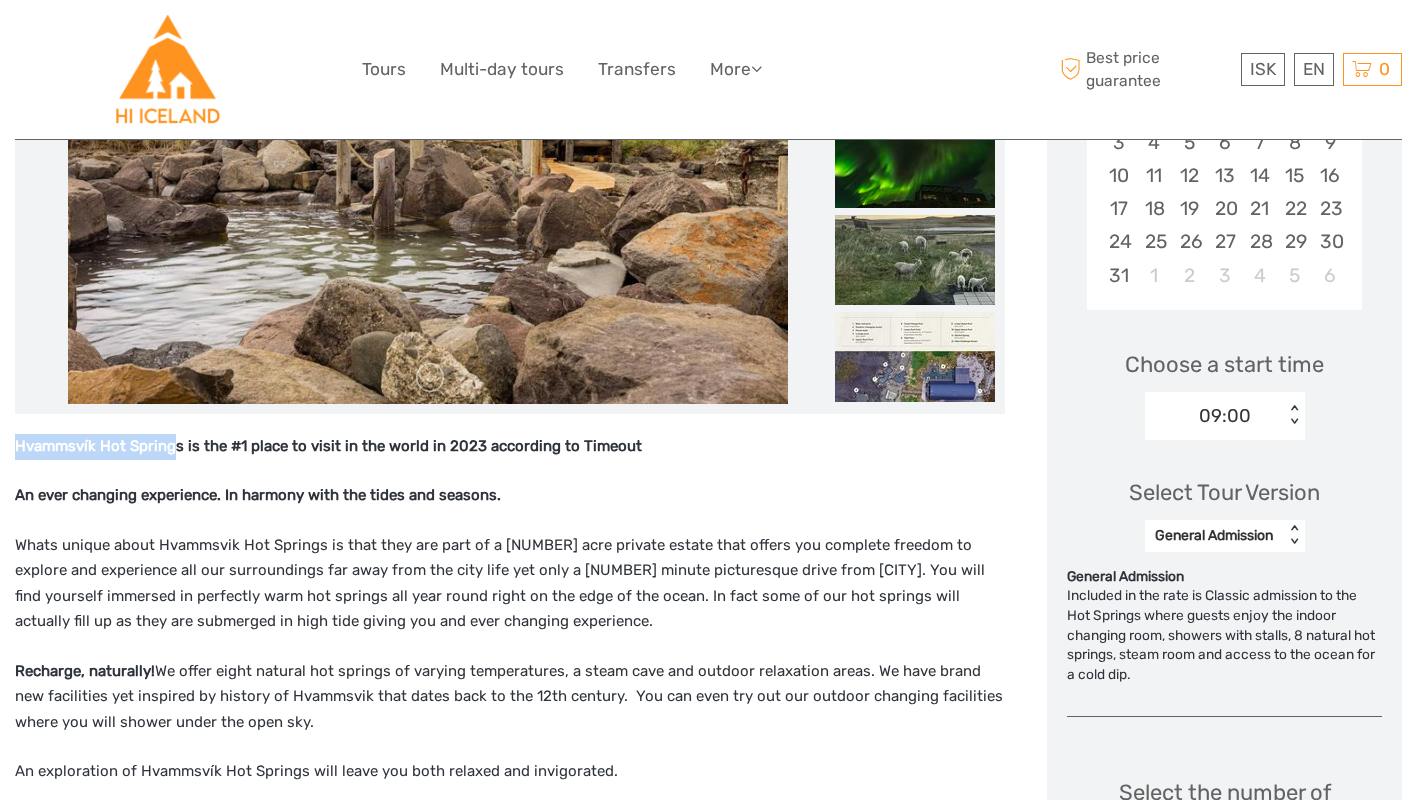 drag, startPoint x: 13, startPoint y: 445, endPoint x: 172, endPoint y: 448, distance: 159.0283 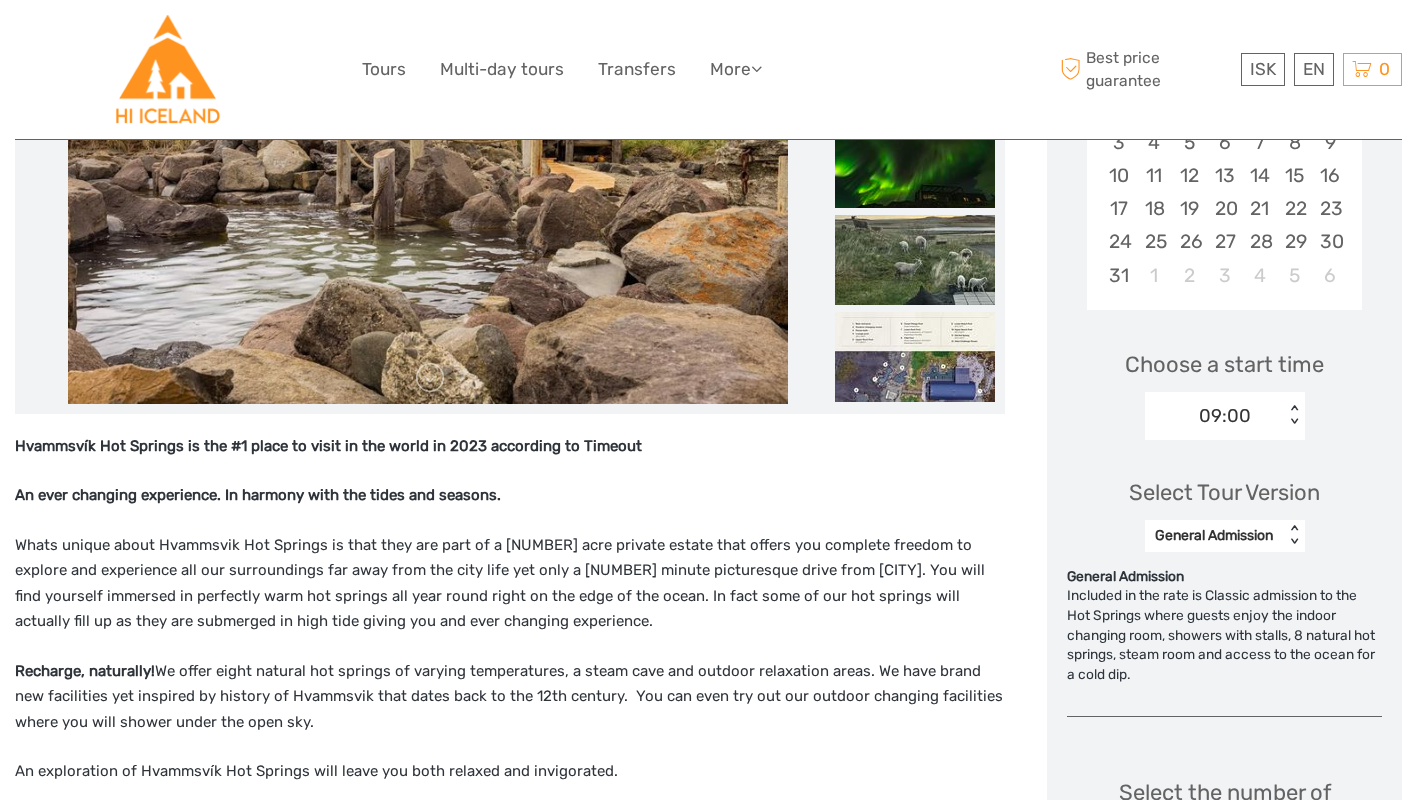 click on "Hvammsvík Hot Springs is the #1 place to visit in the world in 2023 according to Timeout" at bounding box center [510, 447] 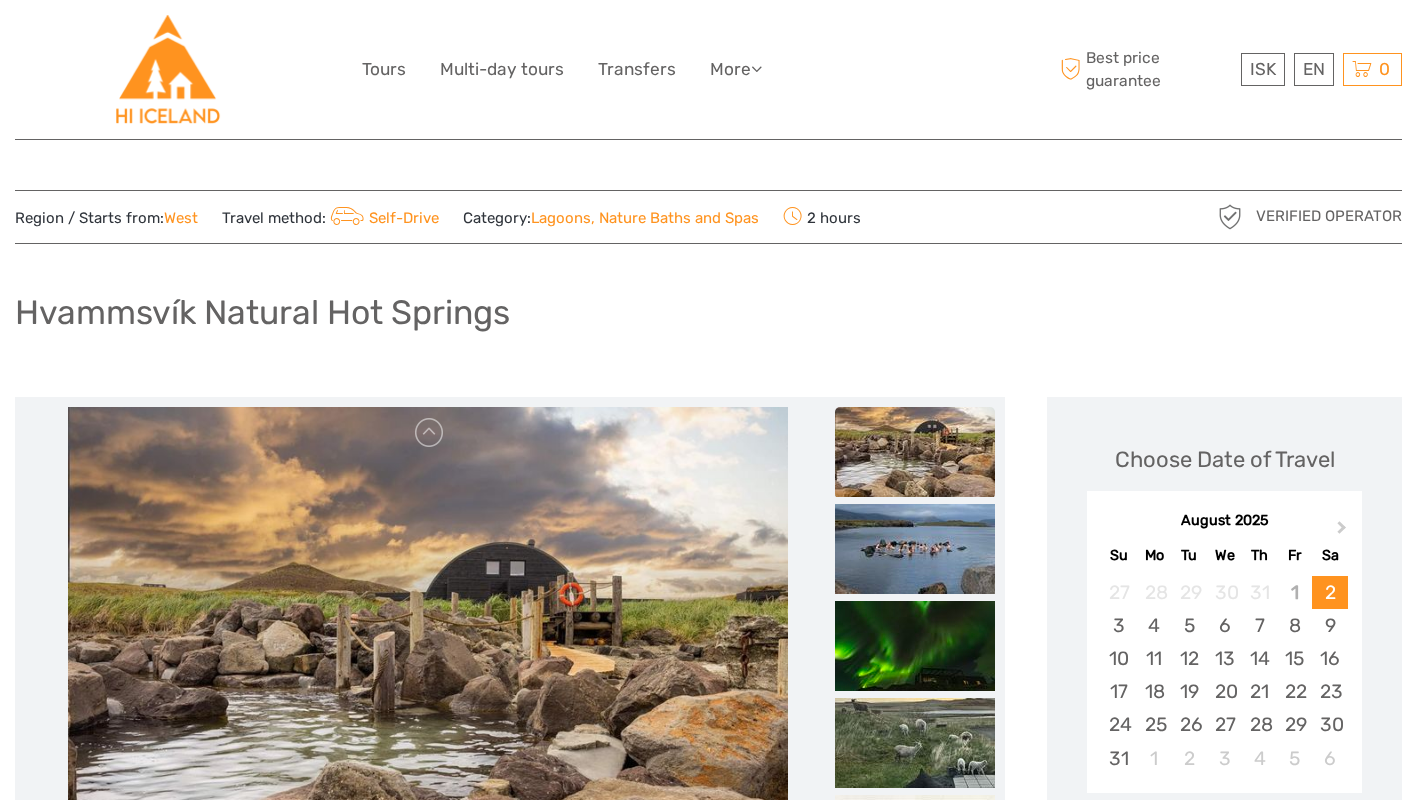 scroll, scrollTop: 0, scrollLeft: 0, axis: both 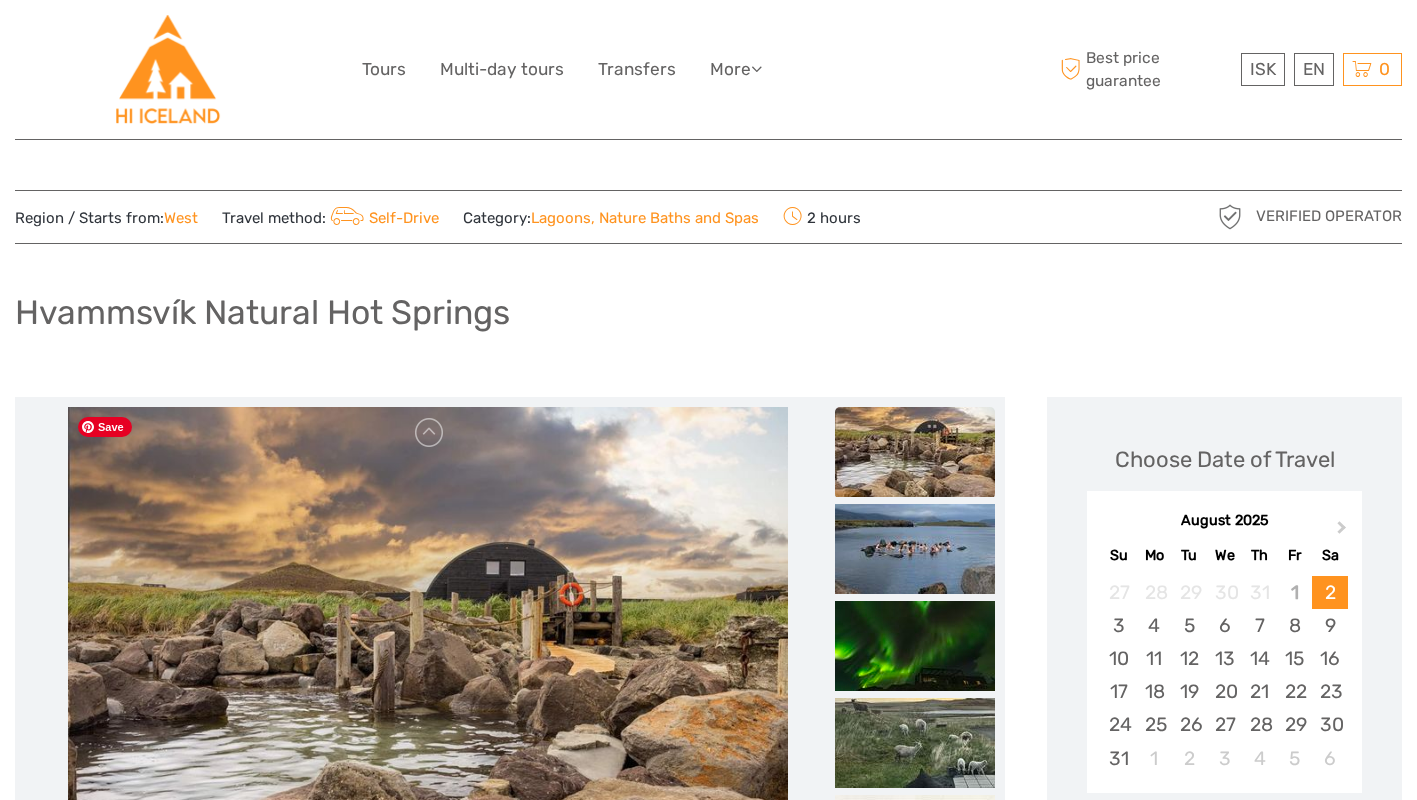 click at bounding box center [428, 647] 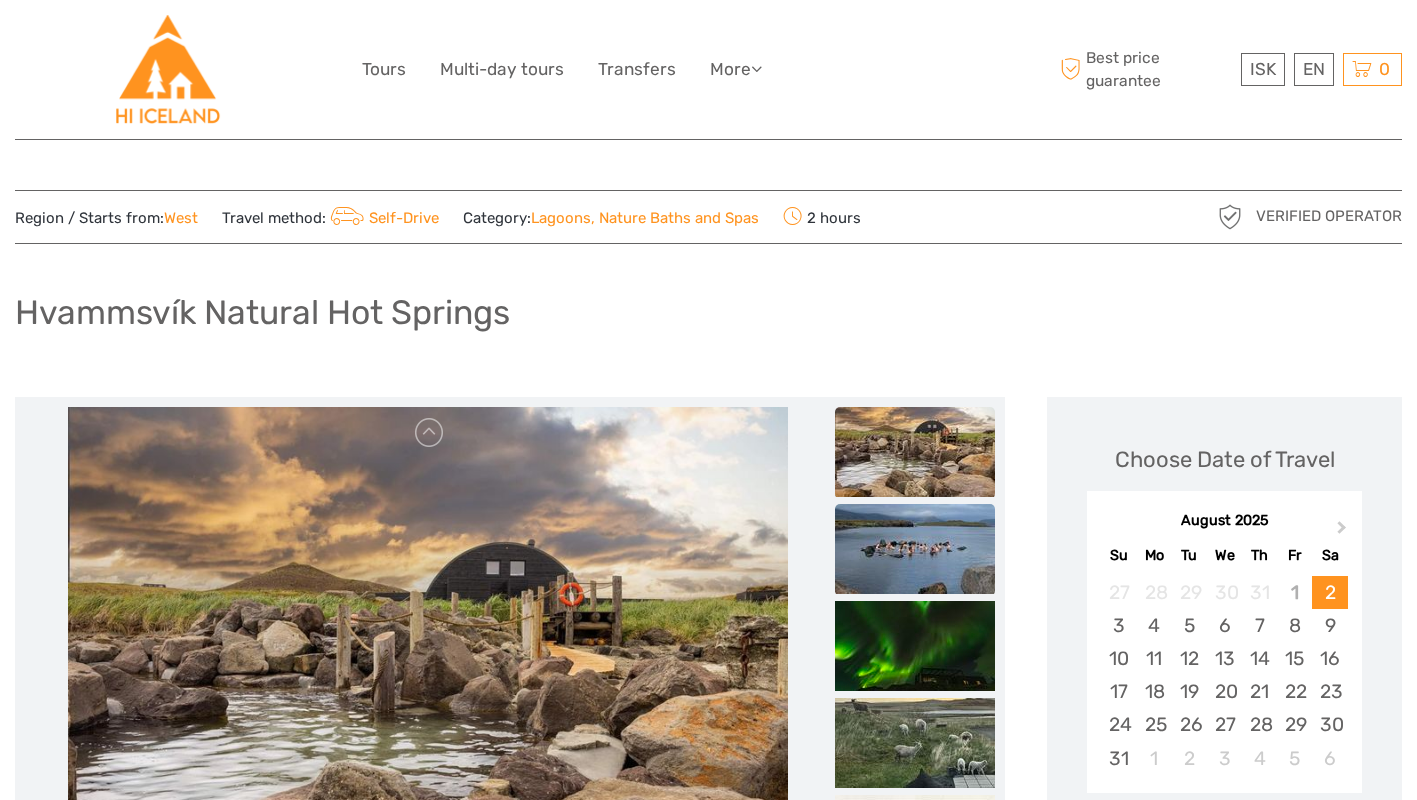 click at bounding box center [915, 549] 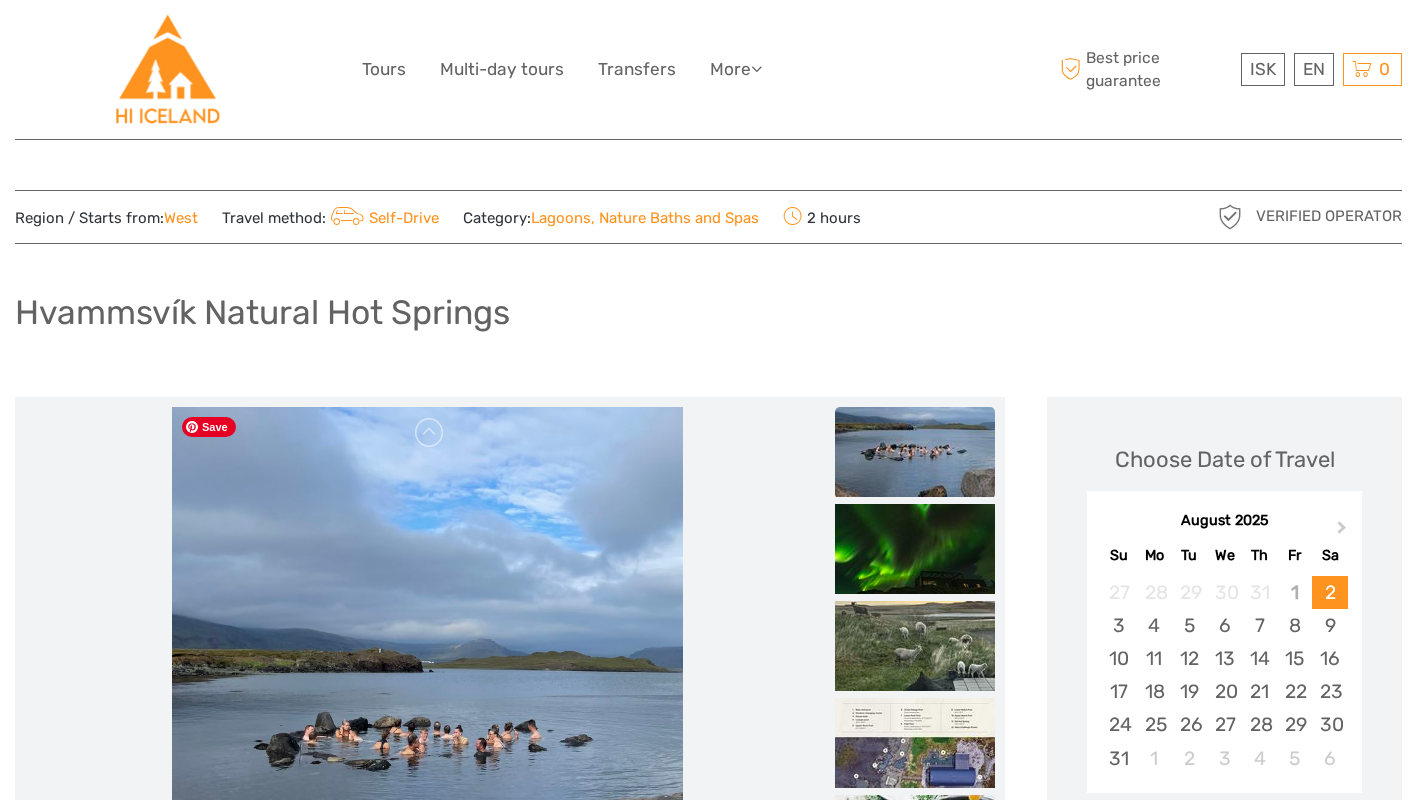 scroll, scrollTop: 185, scrollLeft: 0, axis: vertical 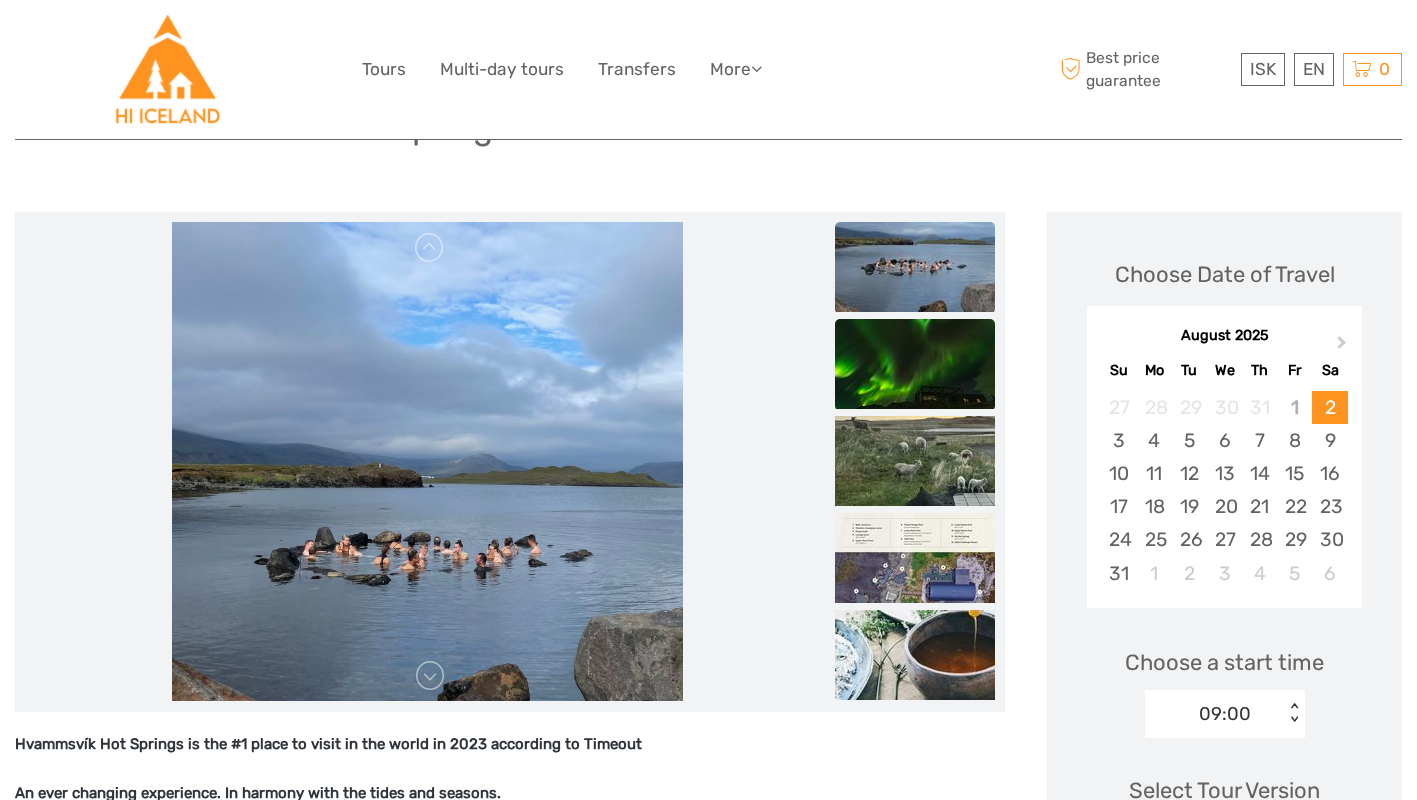 click at bounding box center [915, 364] 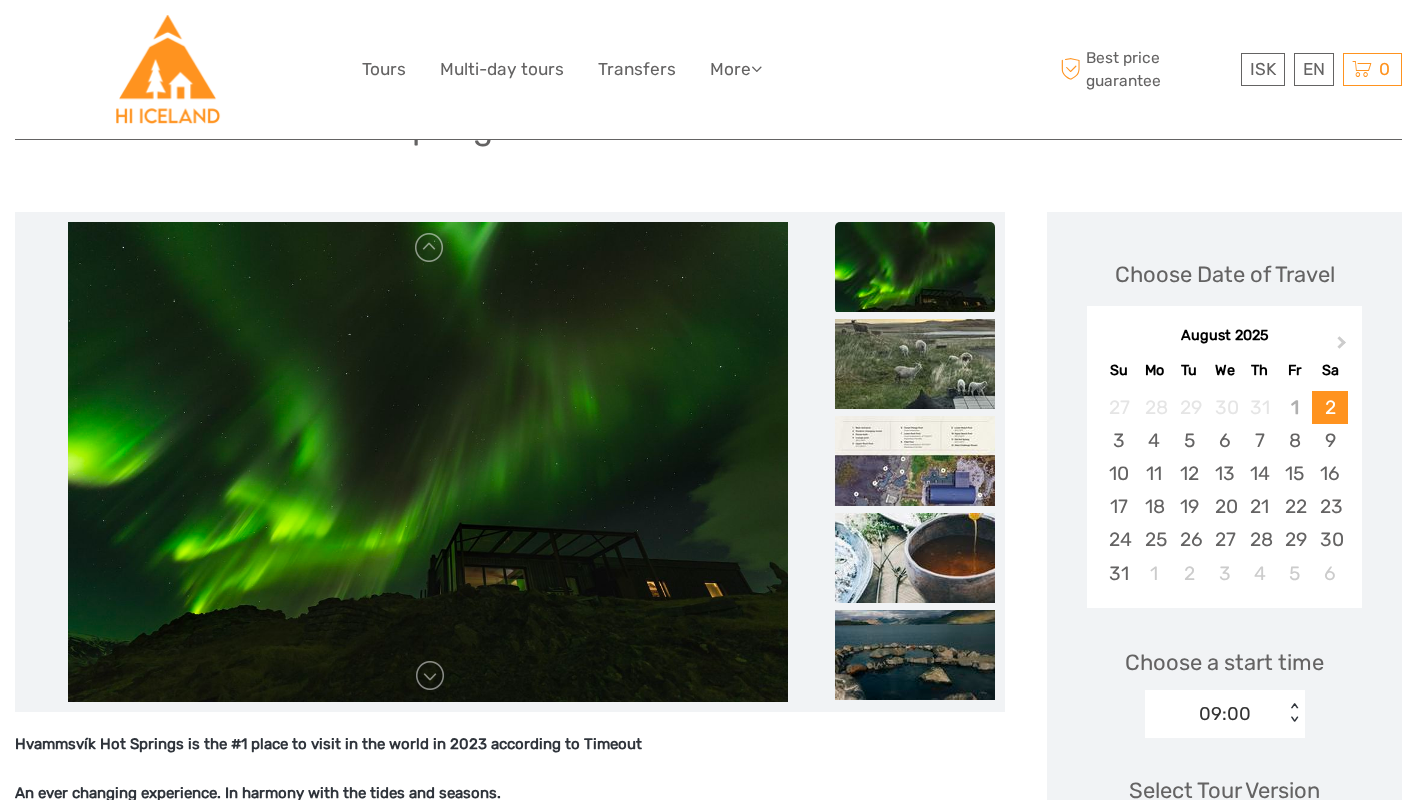 click at bounding box center [915, 364] 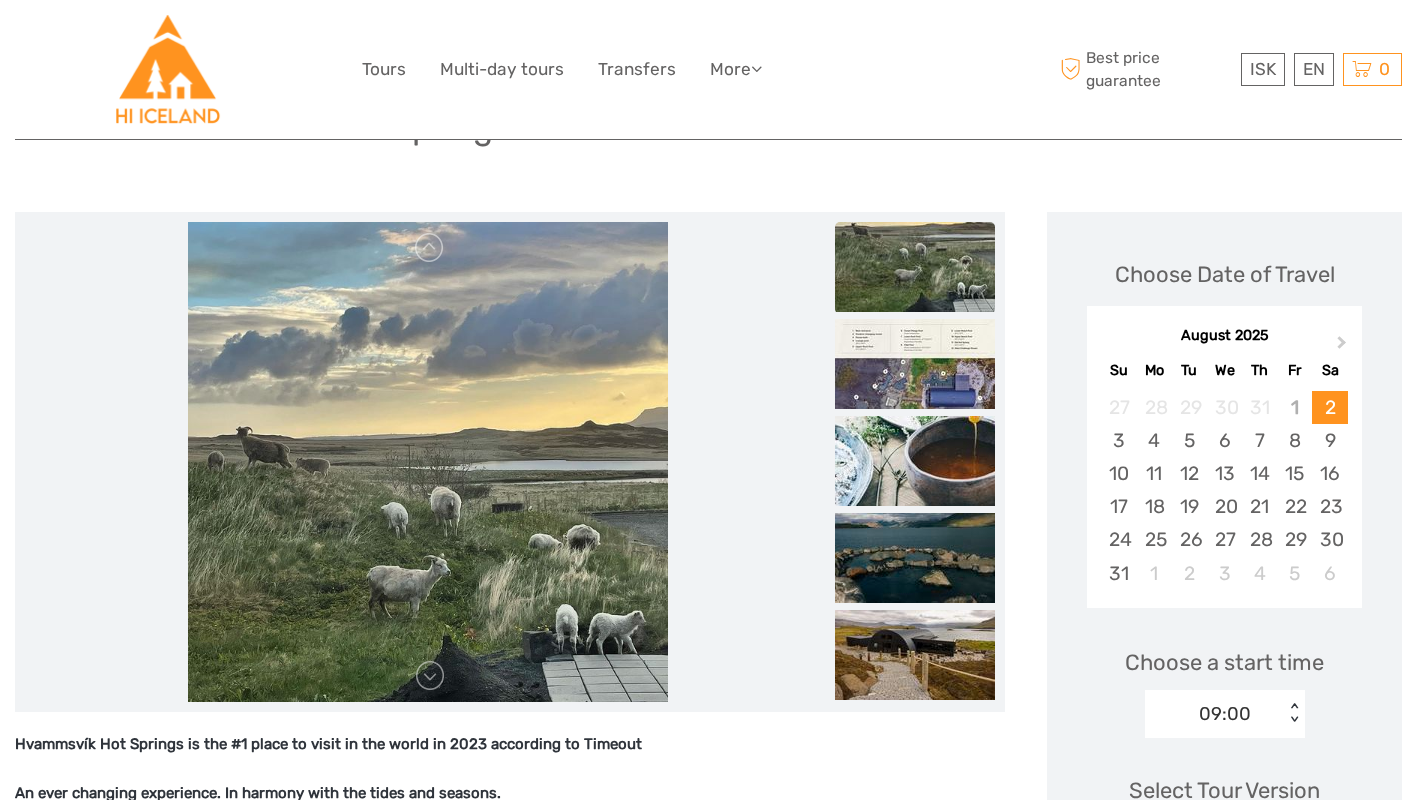 click at bounding box center (915, 364) 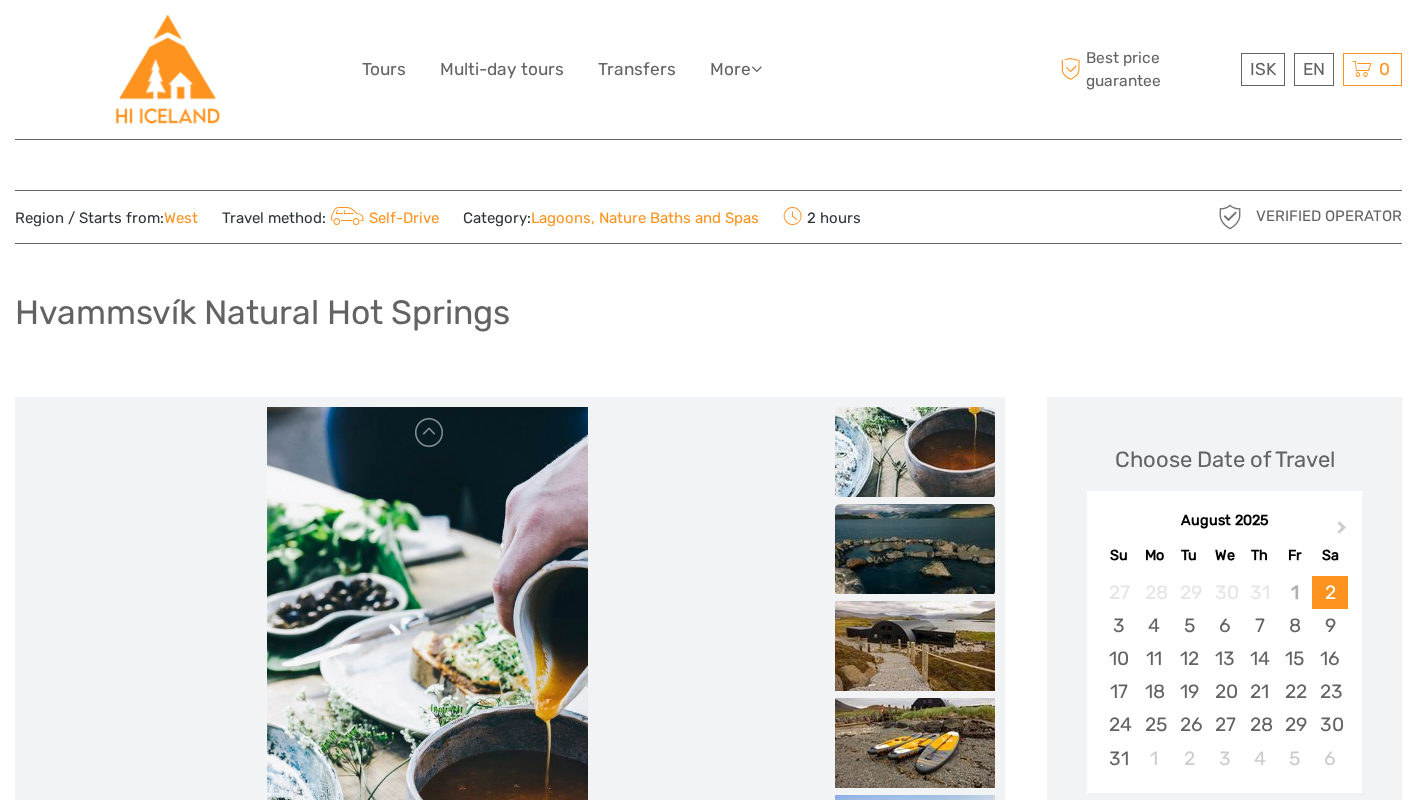 scroll, scrollTop: 3, scrollLeft: 0, axis: vertical 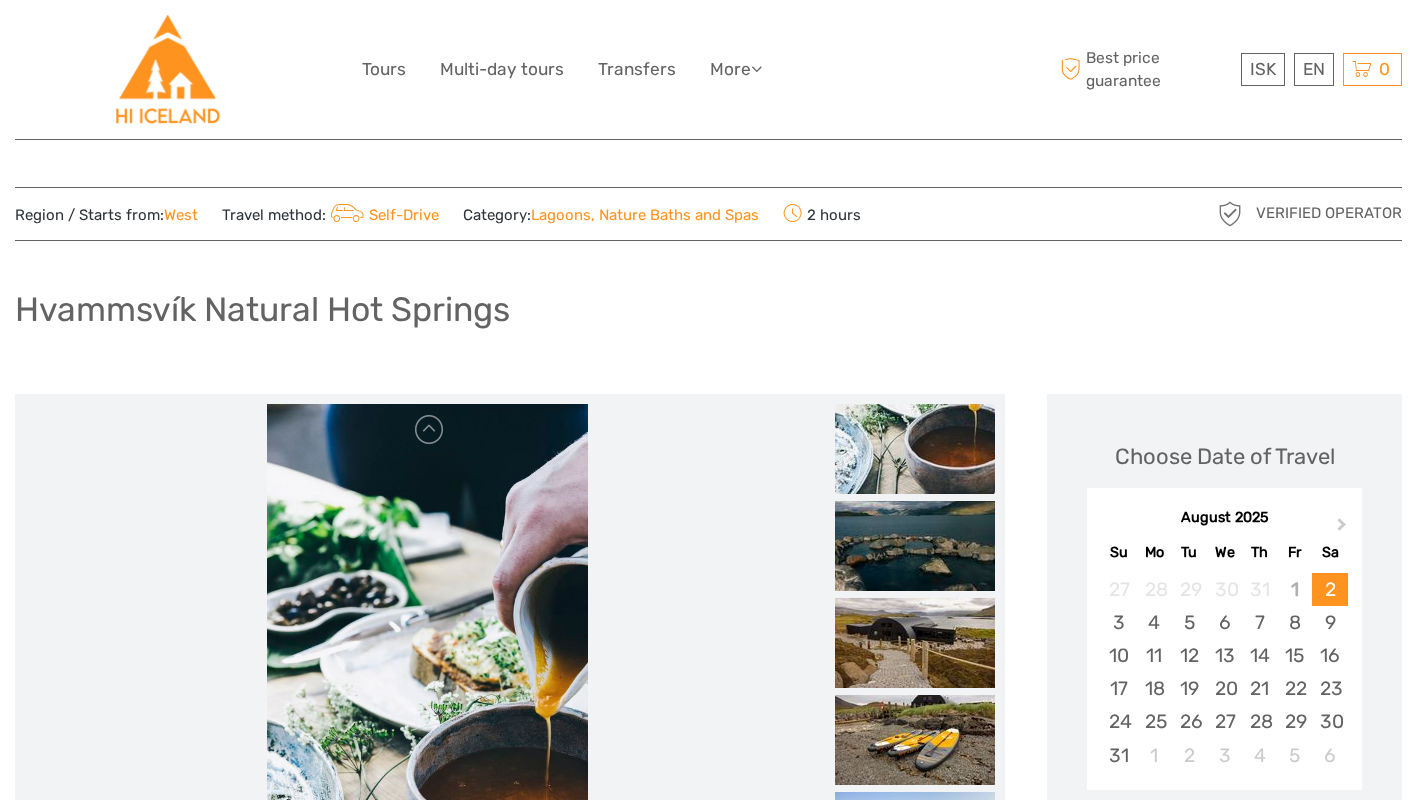 click at bounding box center [915, 449] 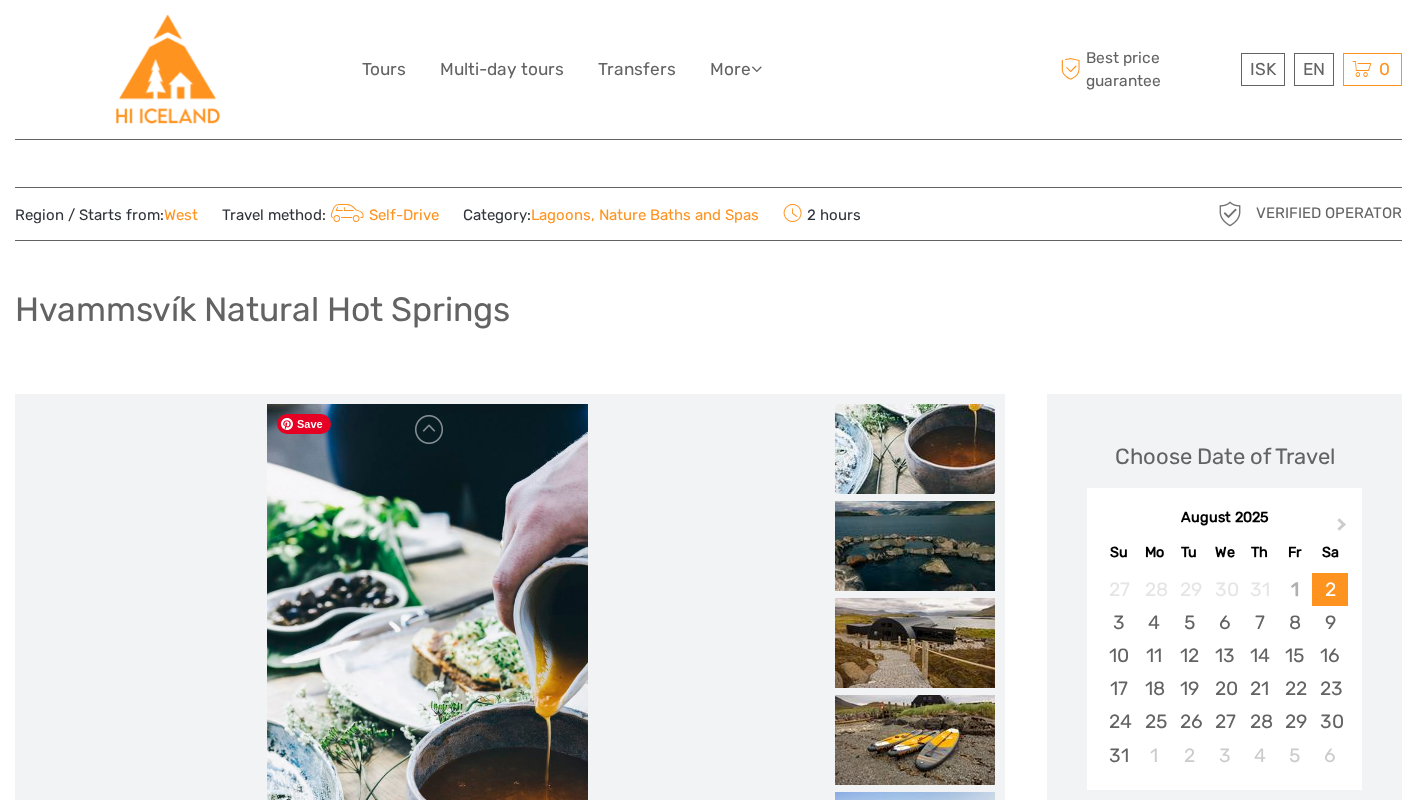 click at bounding box center [427, 644] 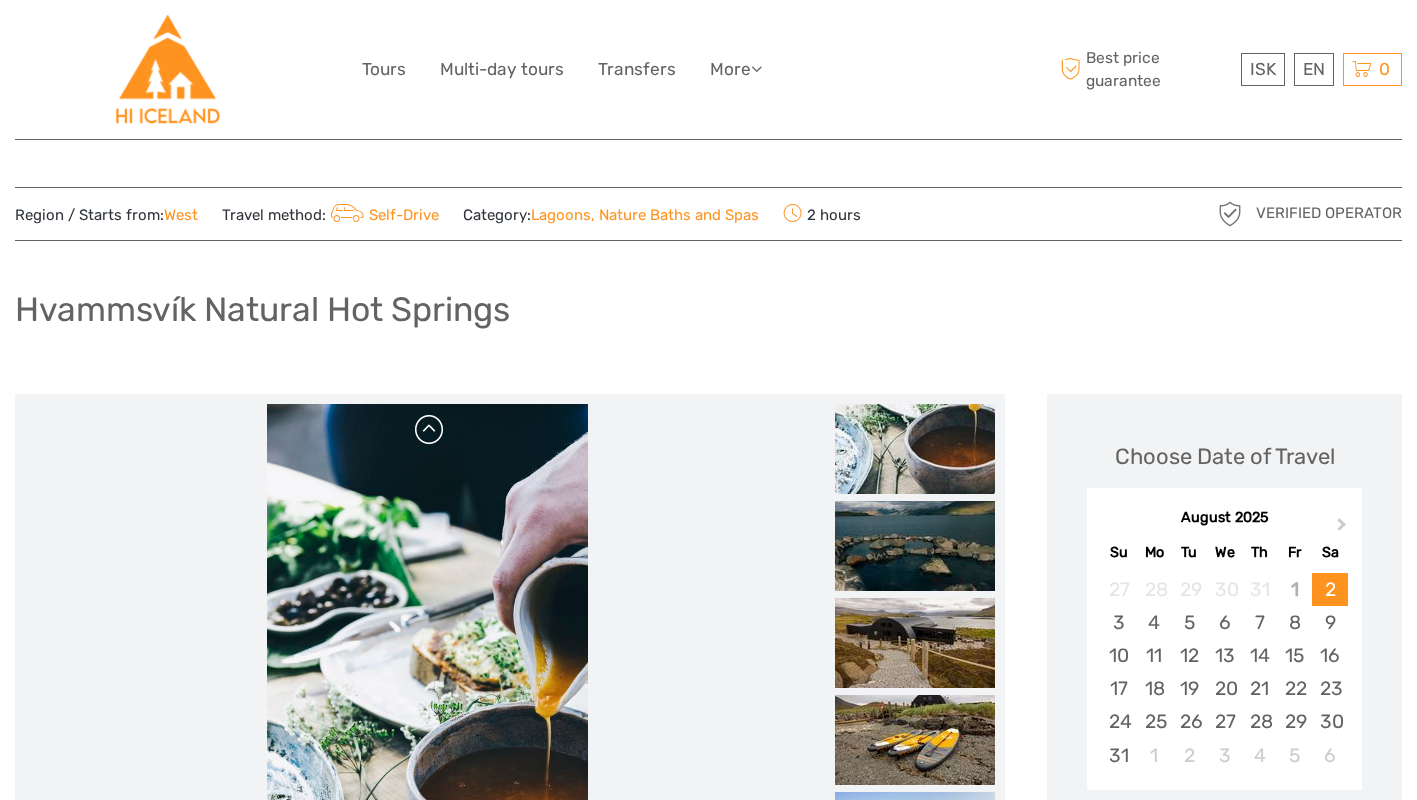 click at bounding box center (430, 430) 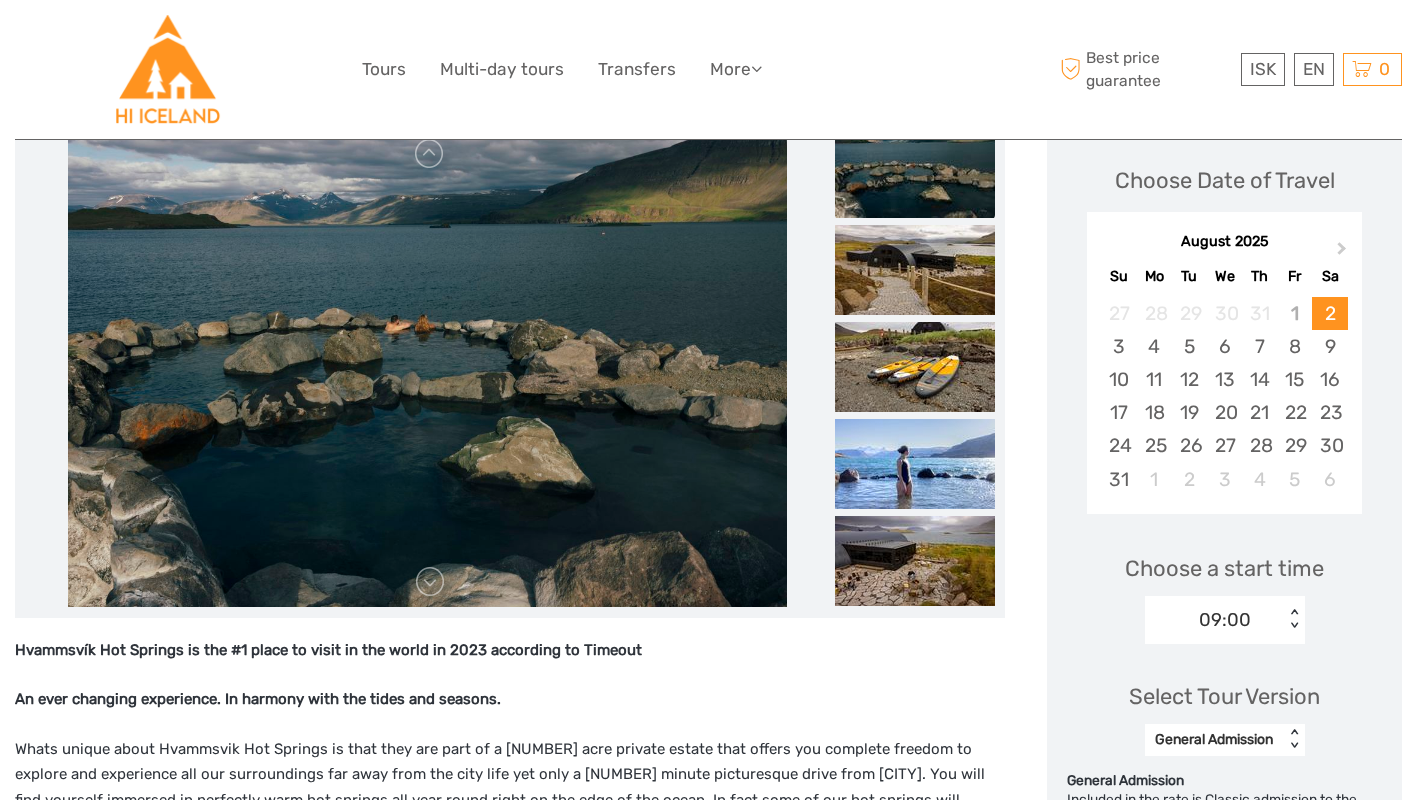 scroll, scrollTop: 252, scrollLeft: 0, axis: vertical 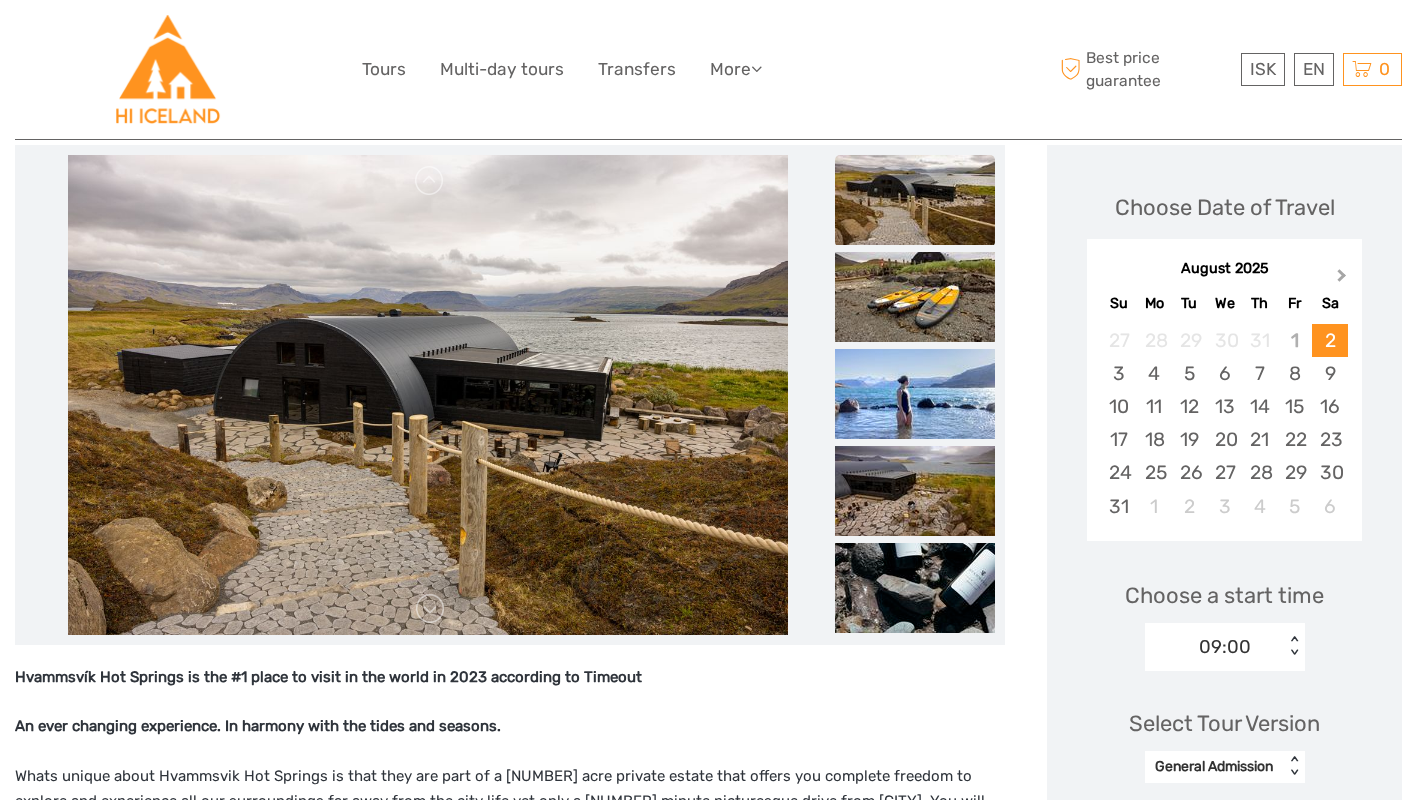 click on "Next Month" at bounding box center (1342, 279) 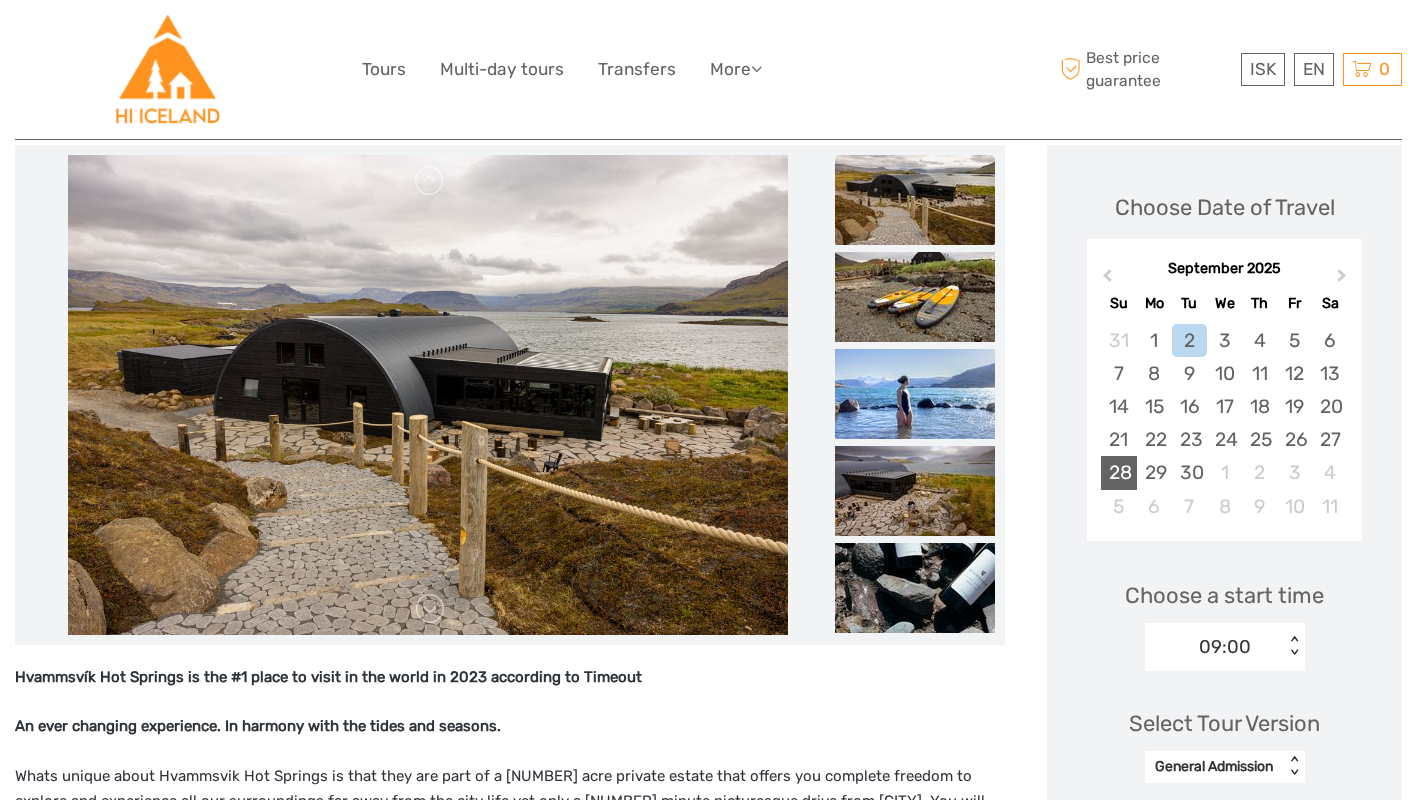 click on "28" at bounding box center (1118, 472) 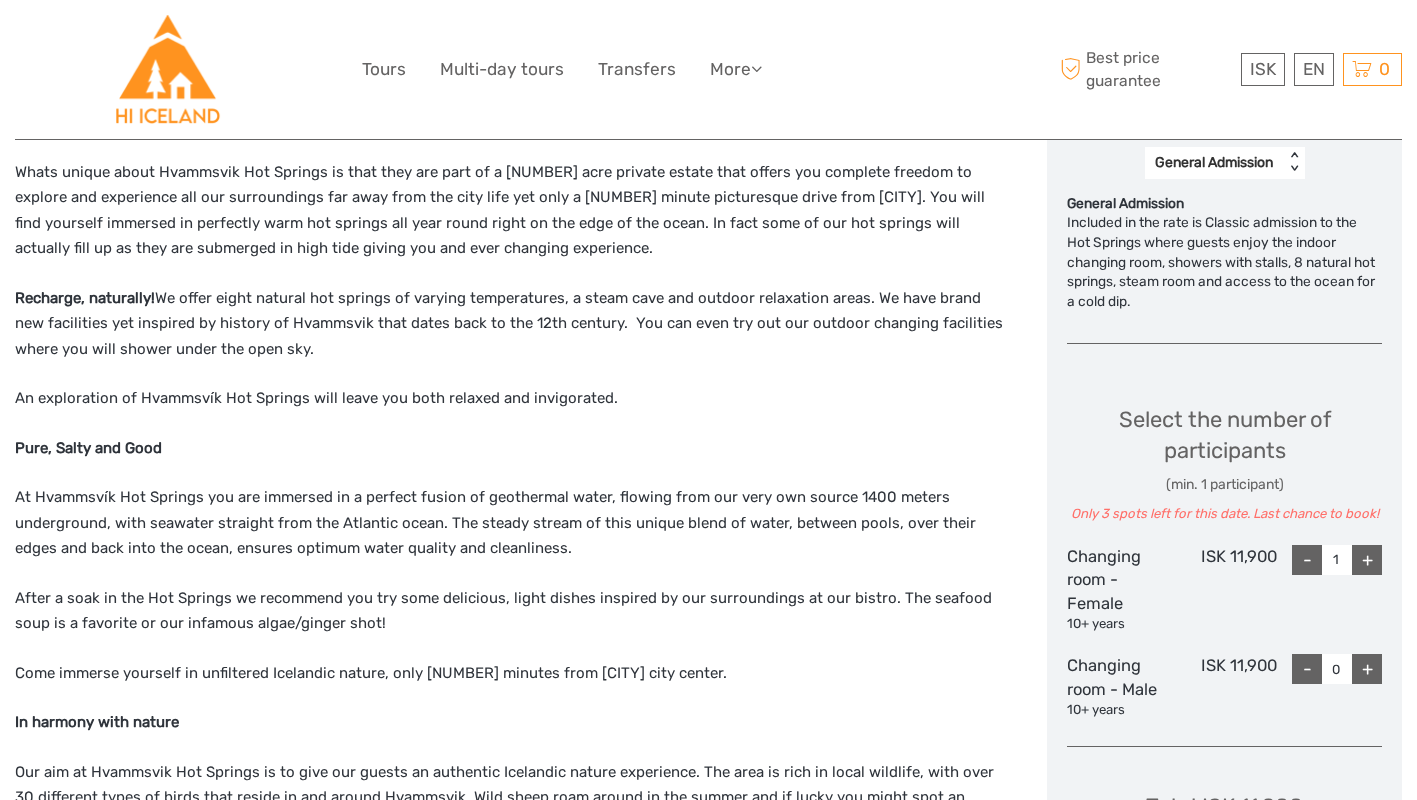 scroll, scrollTop: 861, scrollLeft: 0, axis: vertical 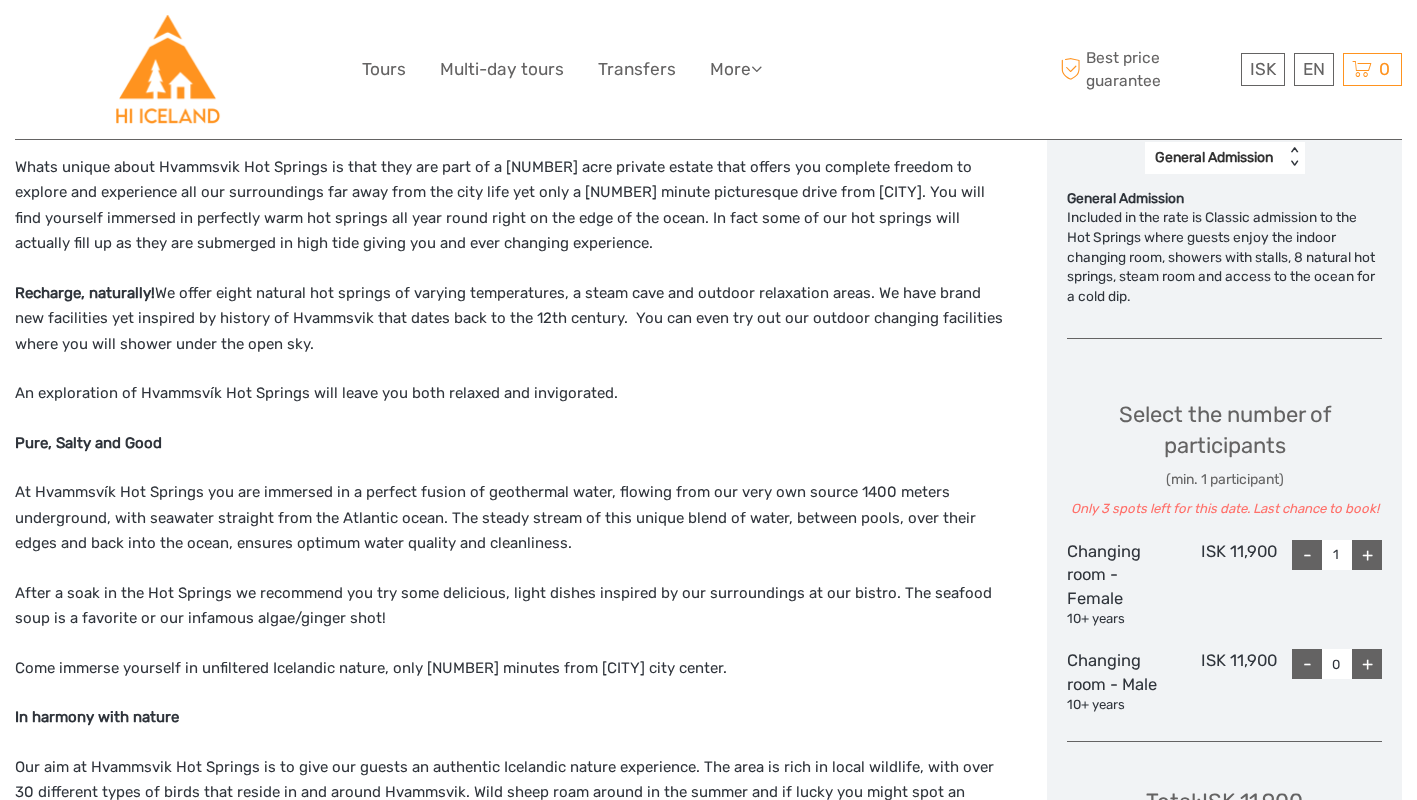 click on "+" at bounding box center (1367, 555) 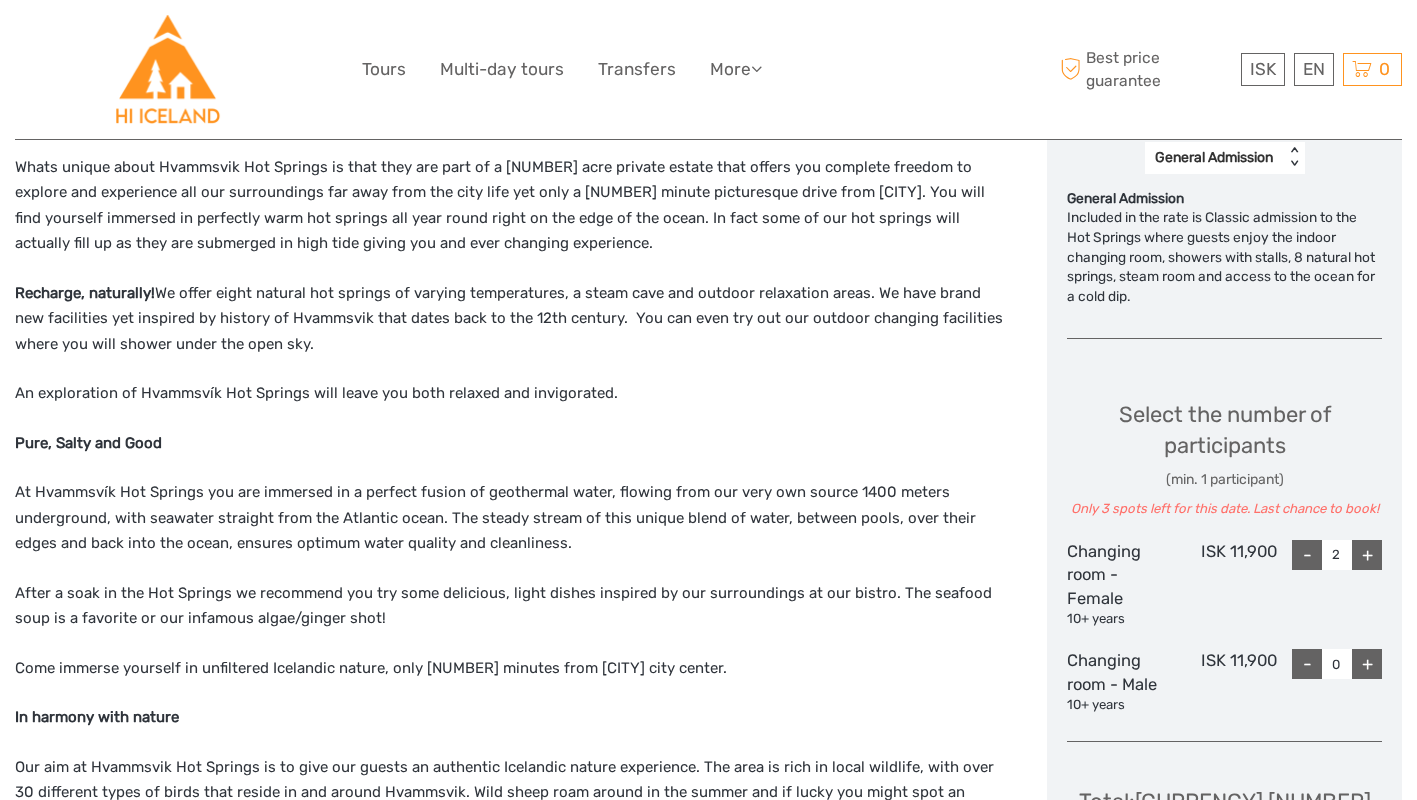 click on "-" at bounding box center (1307, 555) 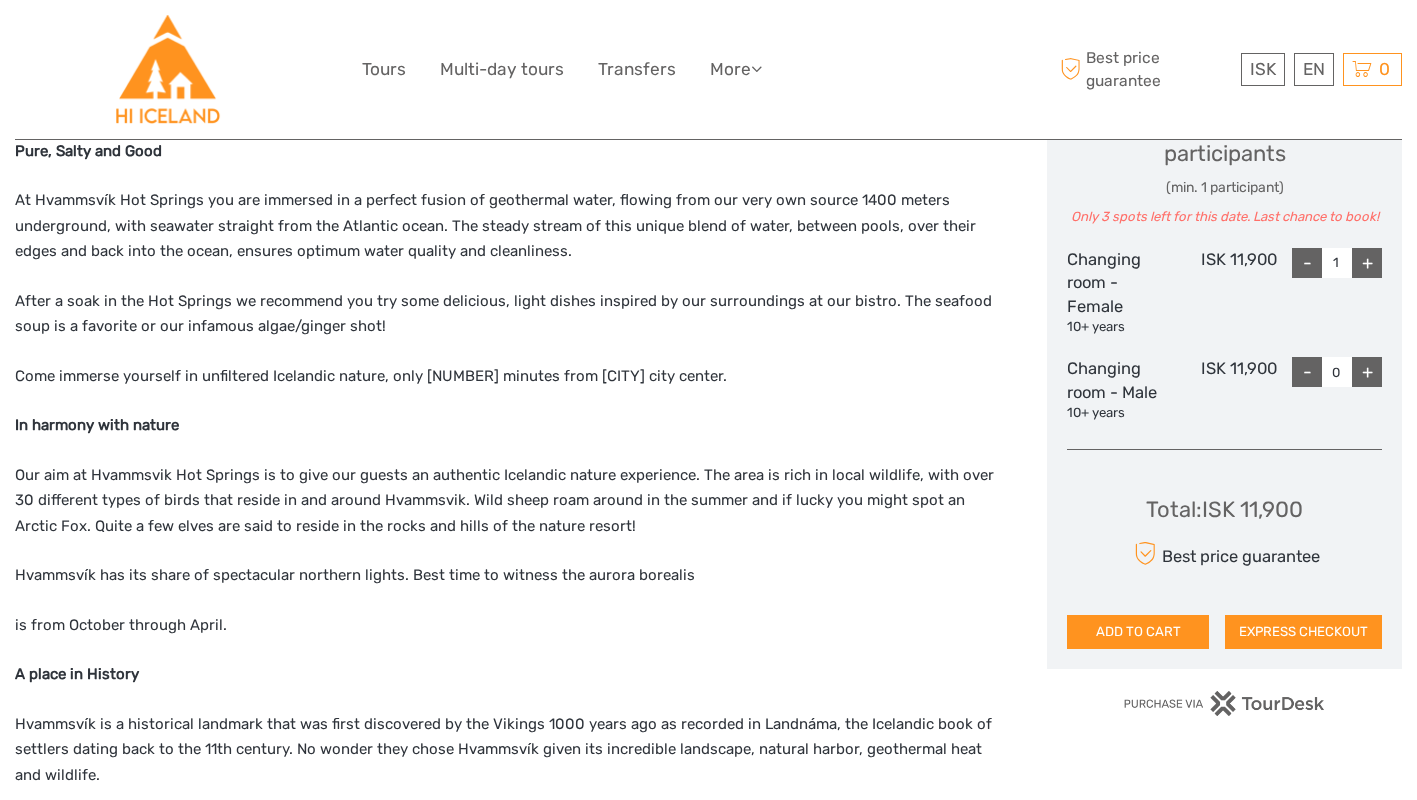 scroll, scrollTop: 1167, scrollLeft: 0, axis: vertical 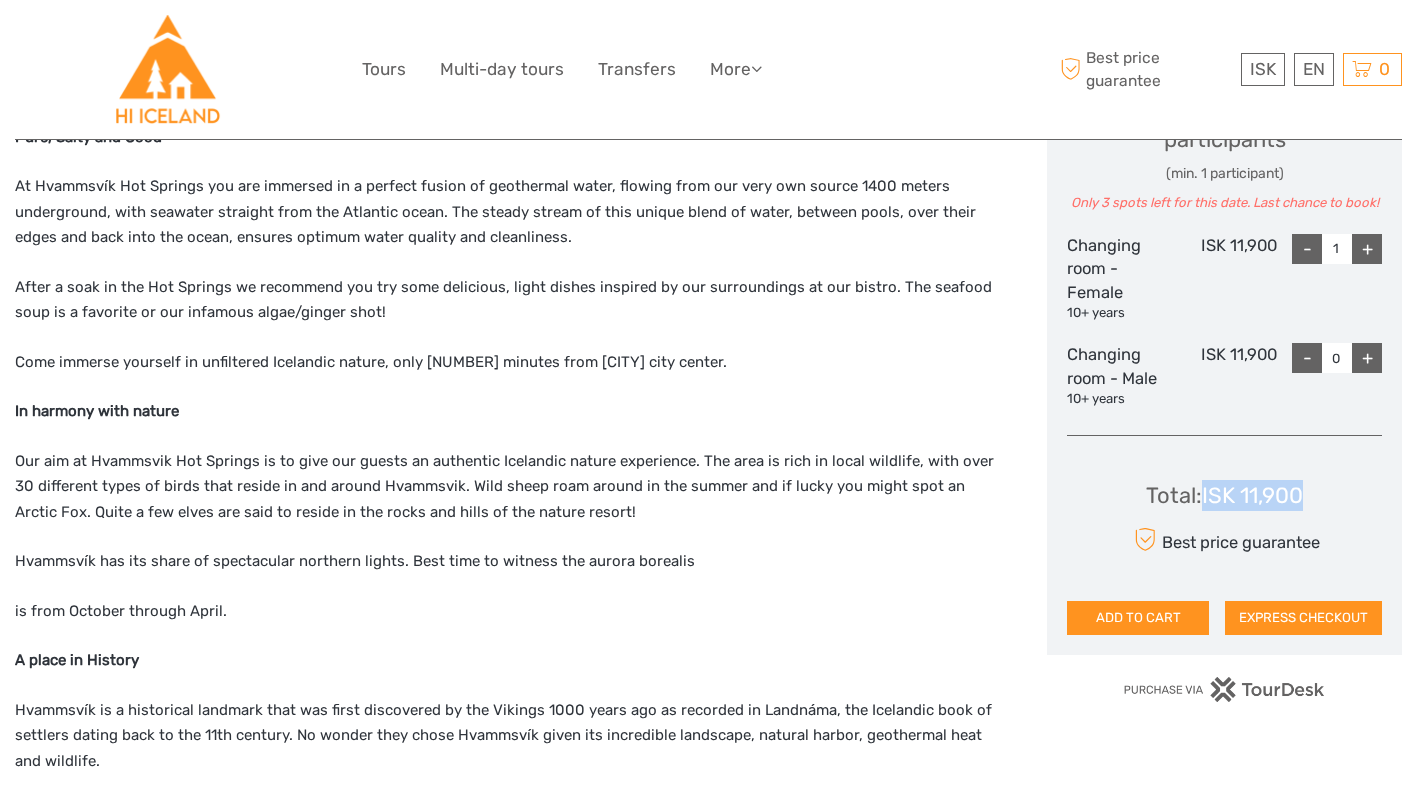 drag, startPoint x: 1205, startPoint y: 494, endPoint x: 1321, endPoint y: 505, distance: 116.520386 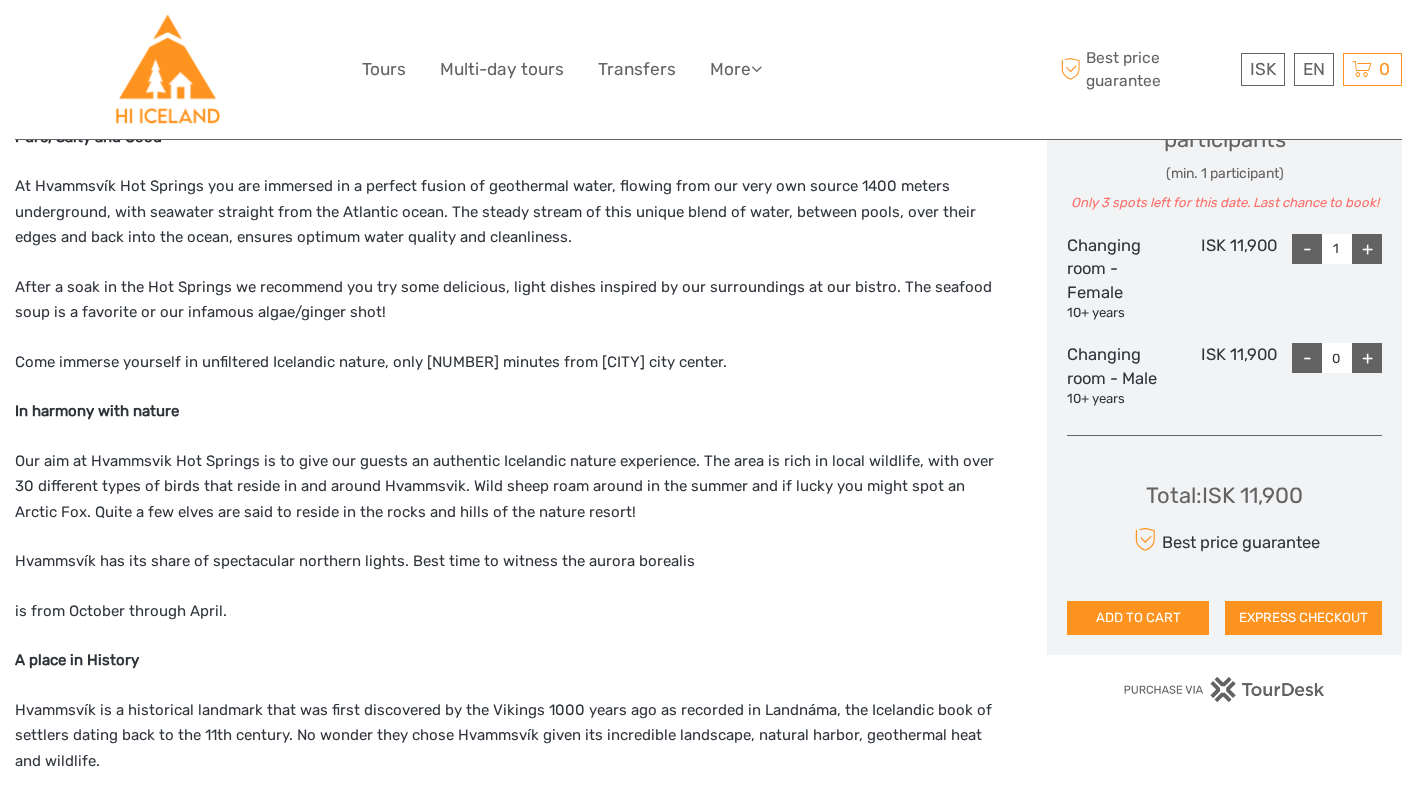 click on "After a soak in the Hot Springs we recommend you try some delicious, light dishes inspired by our surroundings at our bistro. The seafood soup is a favorite or our infamous algae/ginger shot!" at bounding box center (510, 300) 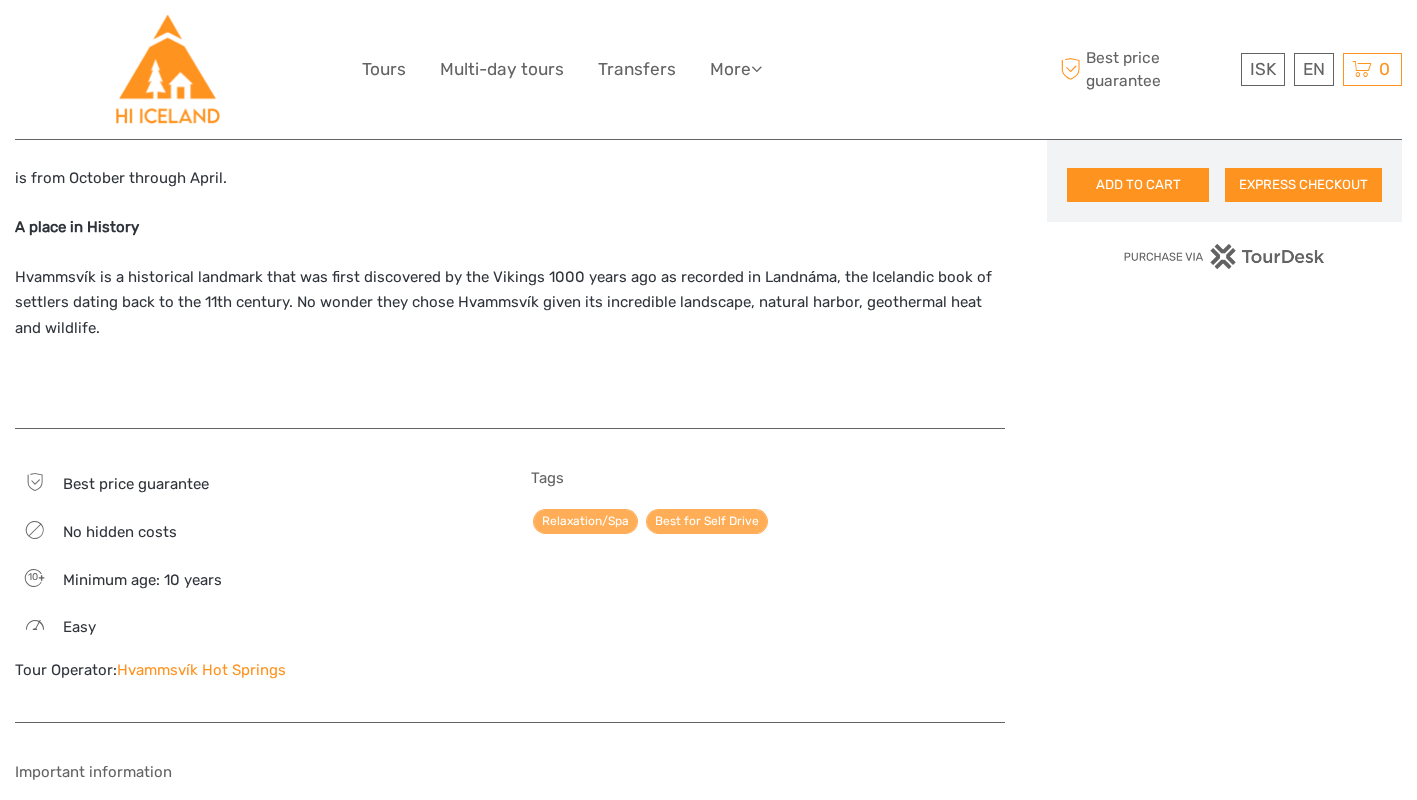 scroll, scrollTop: 1710, scrollLeft: 0, axis: vertical 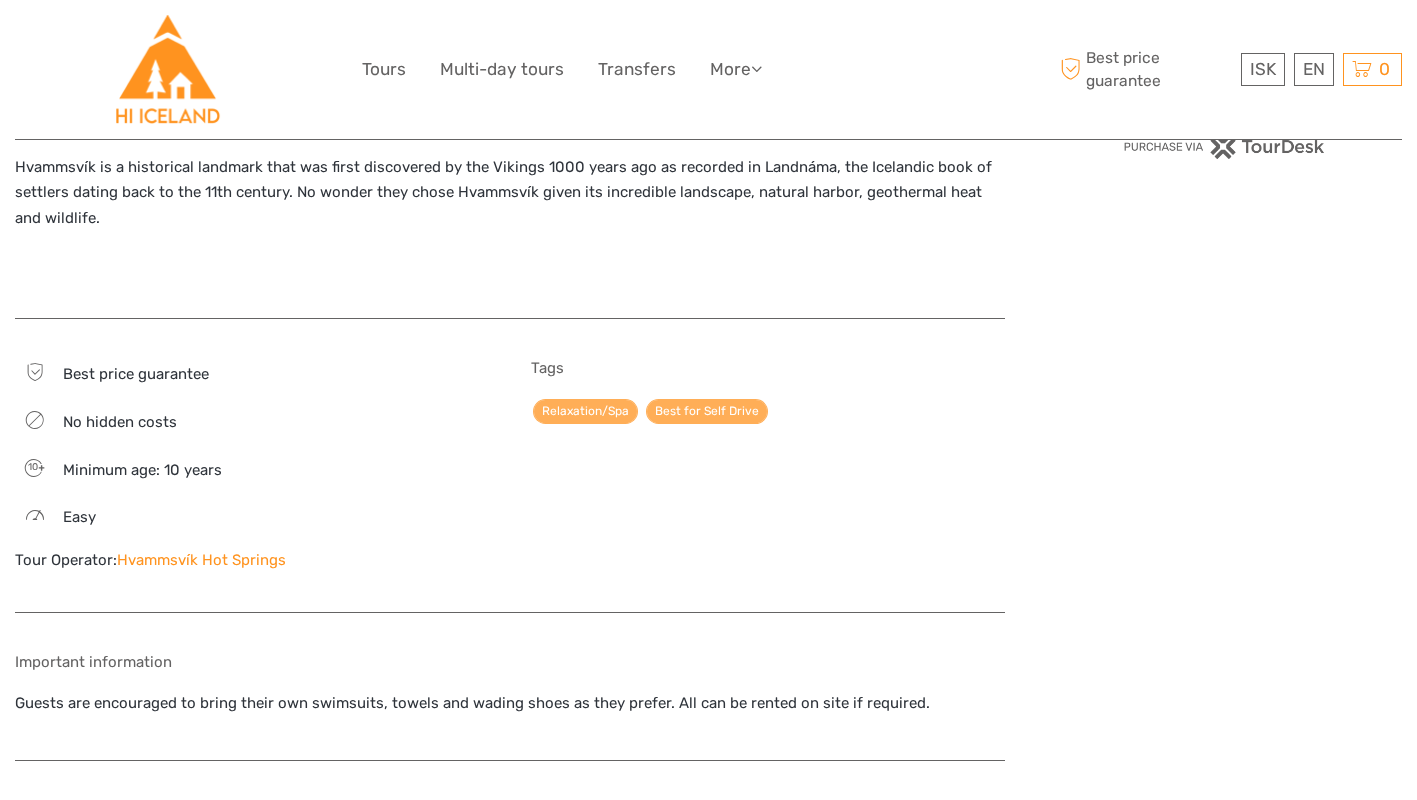 click on "Hvammsvík Hot Springs" at bounding box center [201, 560] 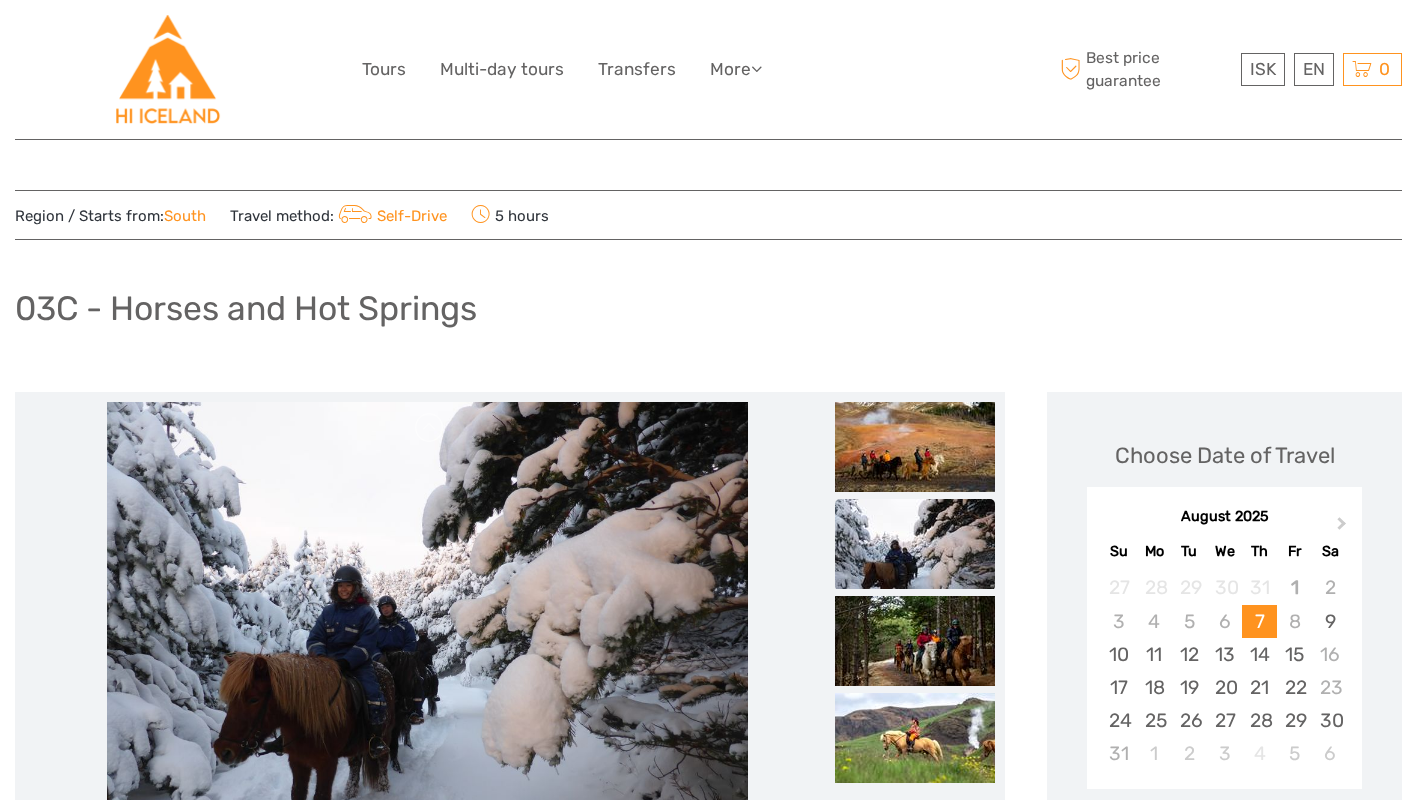 scroll, scrollTop: 0, scrollLeft: 0, axis: both 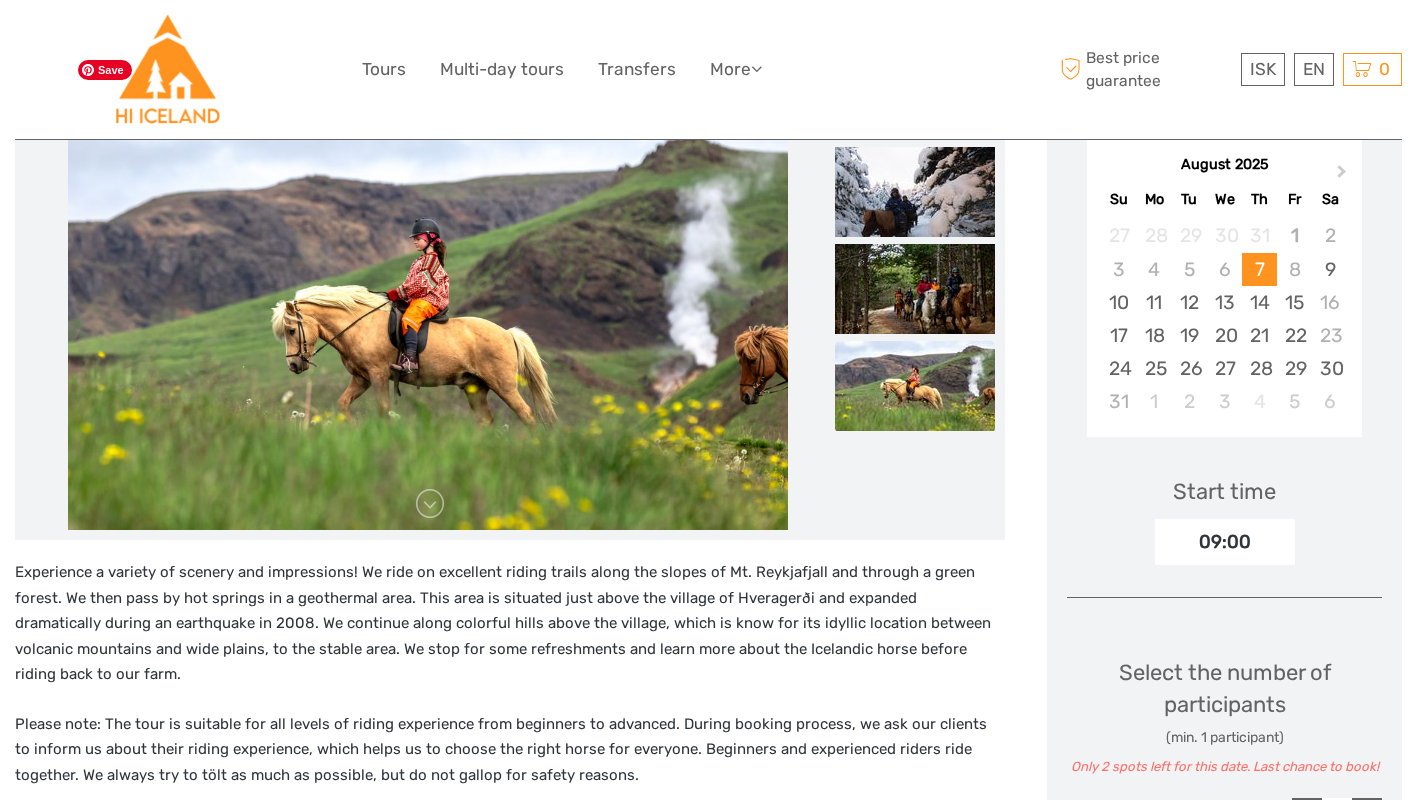 click at bounding box center [428, 290] 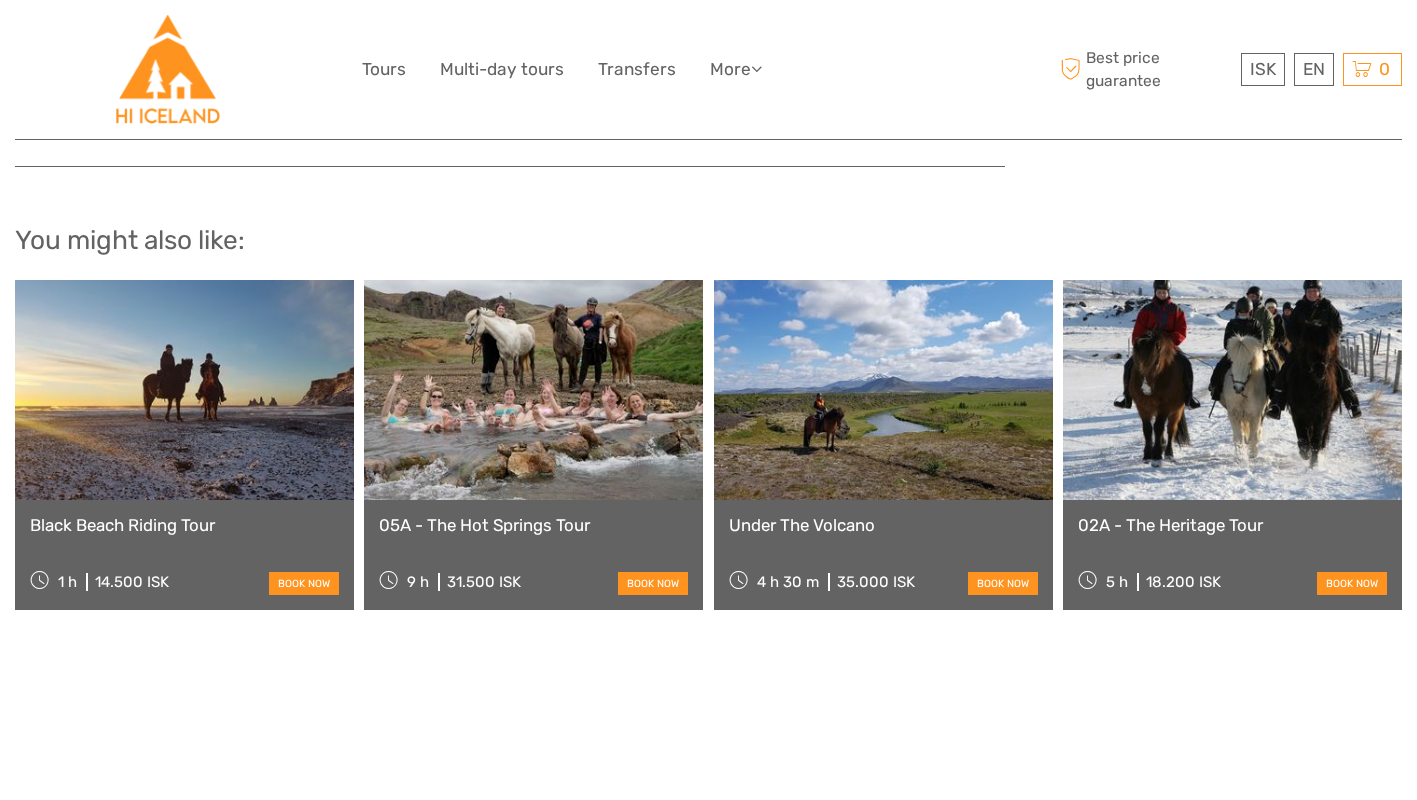 scroll, scrollTop: 1834, scrollLeft: 0, axis: vertical 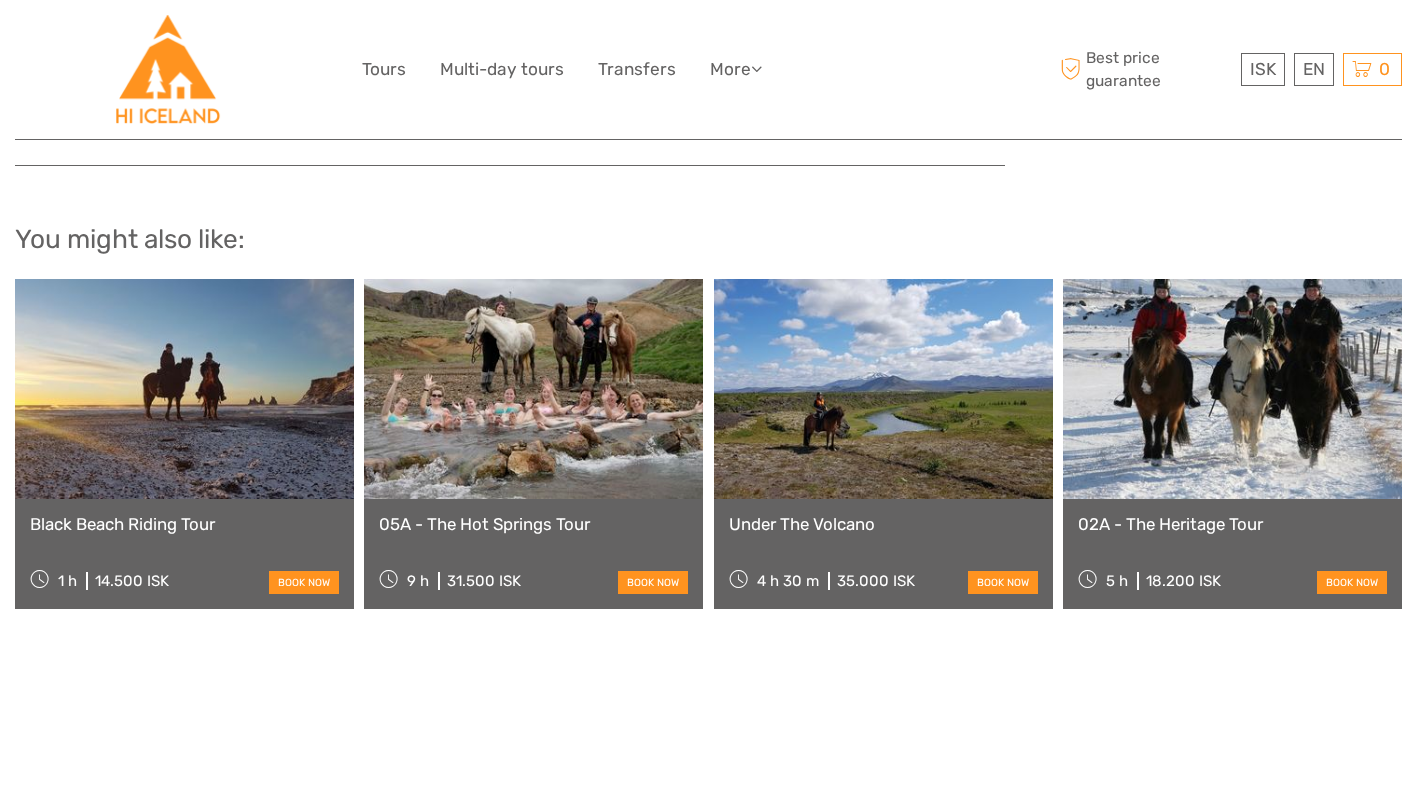 click at bounding box center [184, 389] 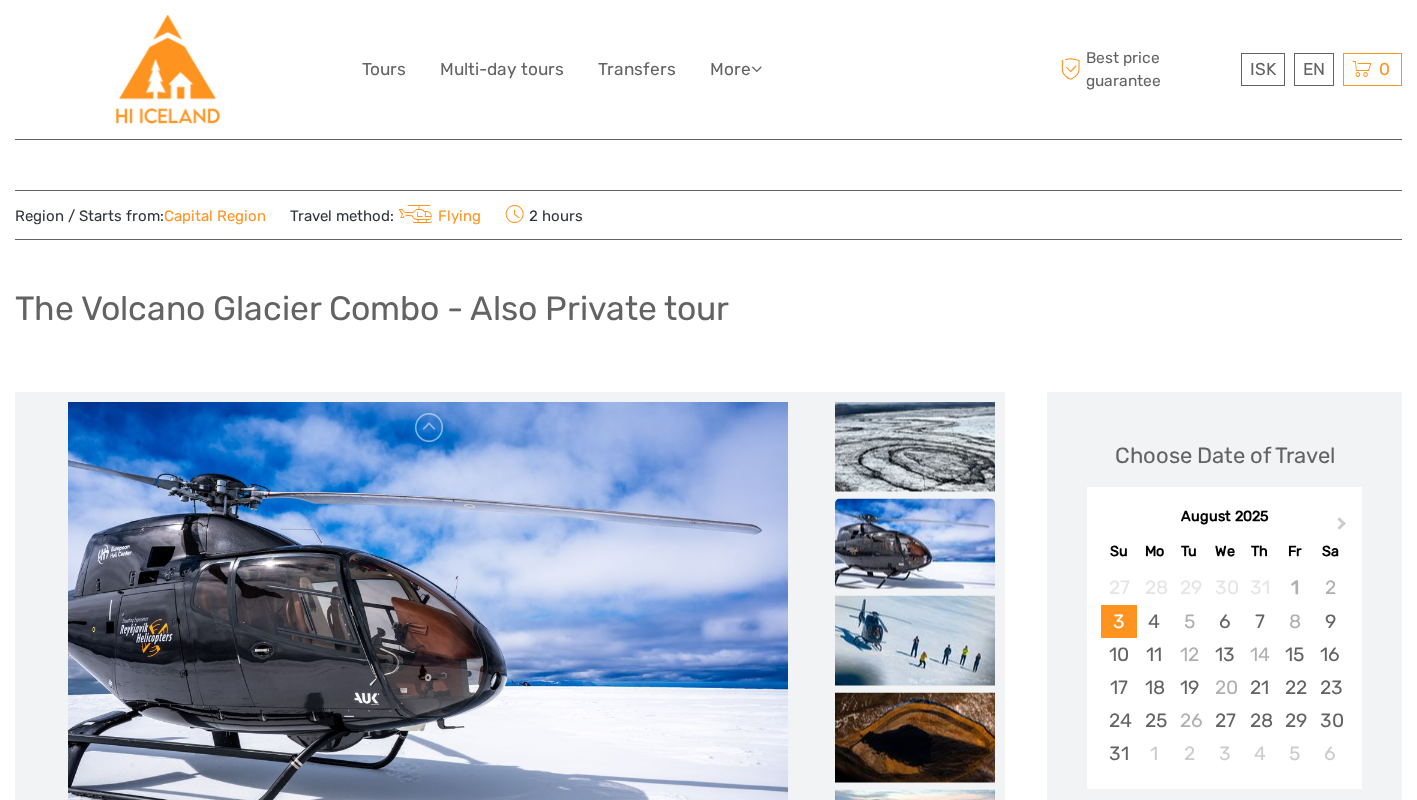 scroll, scrollTop: 0, scrollLeft: 0, axis: both 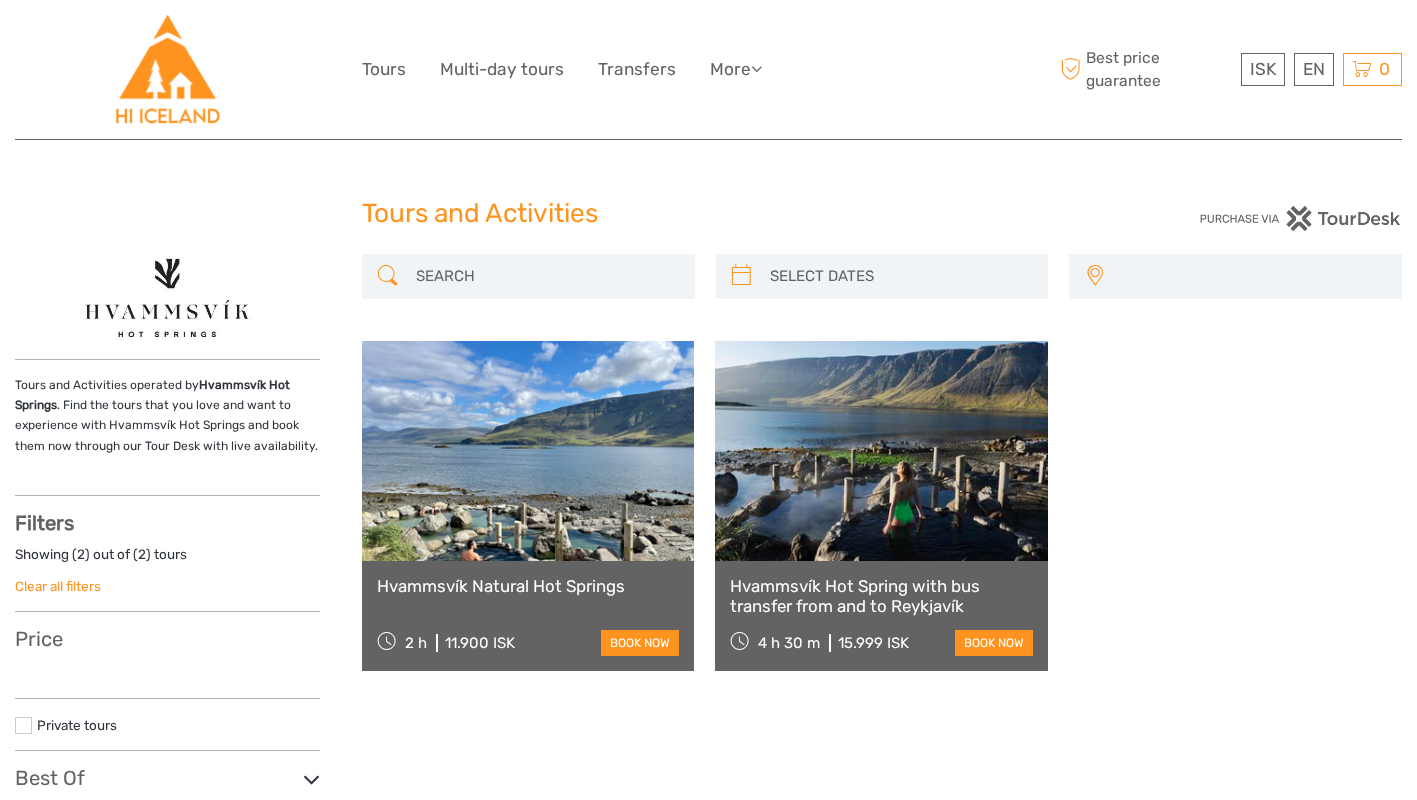 select 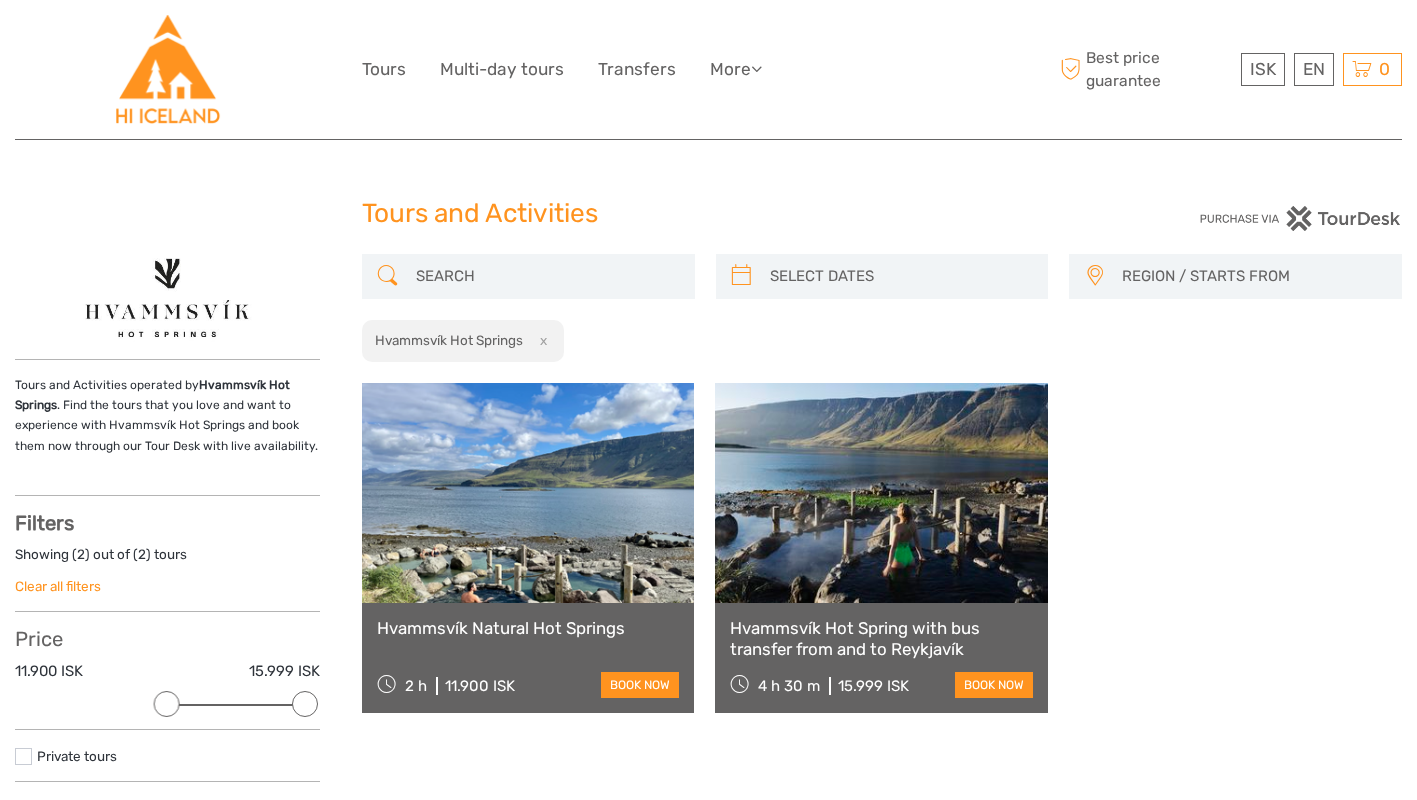 scroll, scrollTop: 0, scrollLeft: 0, axis: both 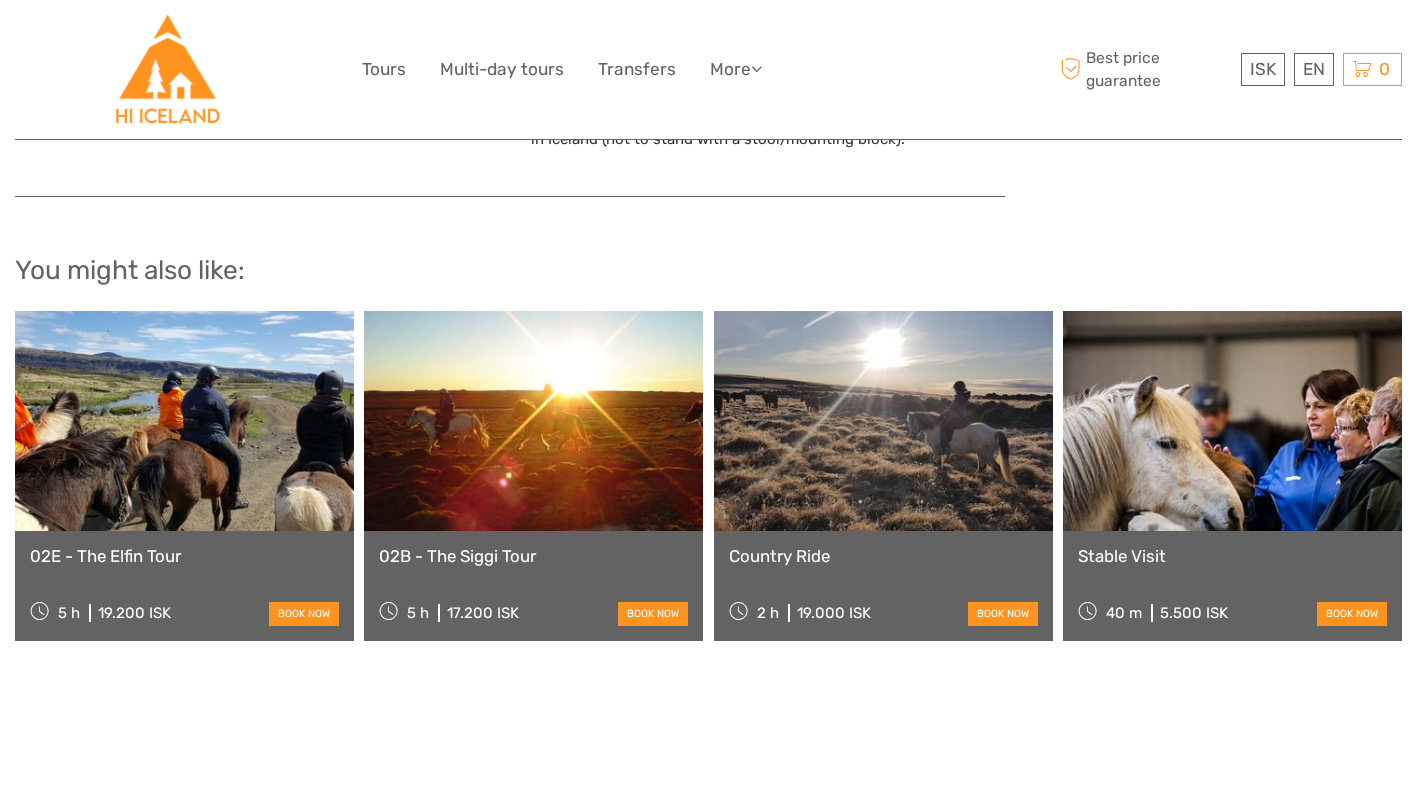click on "Region / Starts from:
[REGION]
Travel method:
Self-Drive
1 hour
Black Beach Riding Tour
The tours are mostly at walking speed, but for those who are capable there is the chance to try some tölt, the special gait of the Icelandic horse.
Best price guarantee
No hidden costs
10 1" at bounding box center (708, -507) 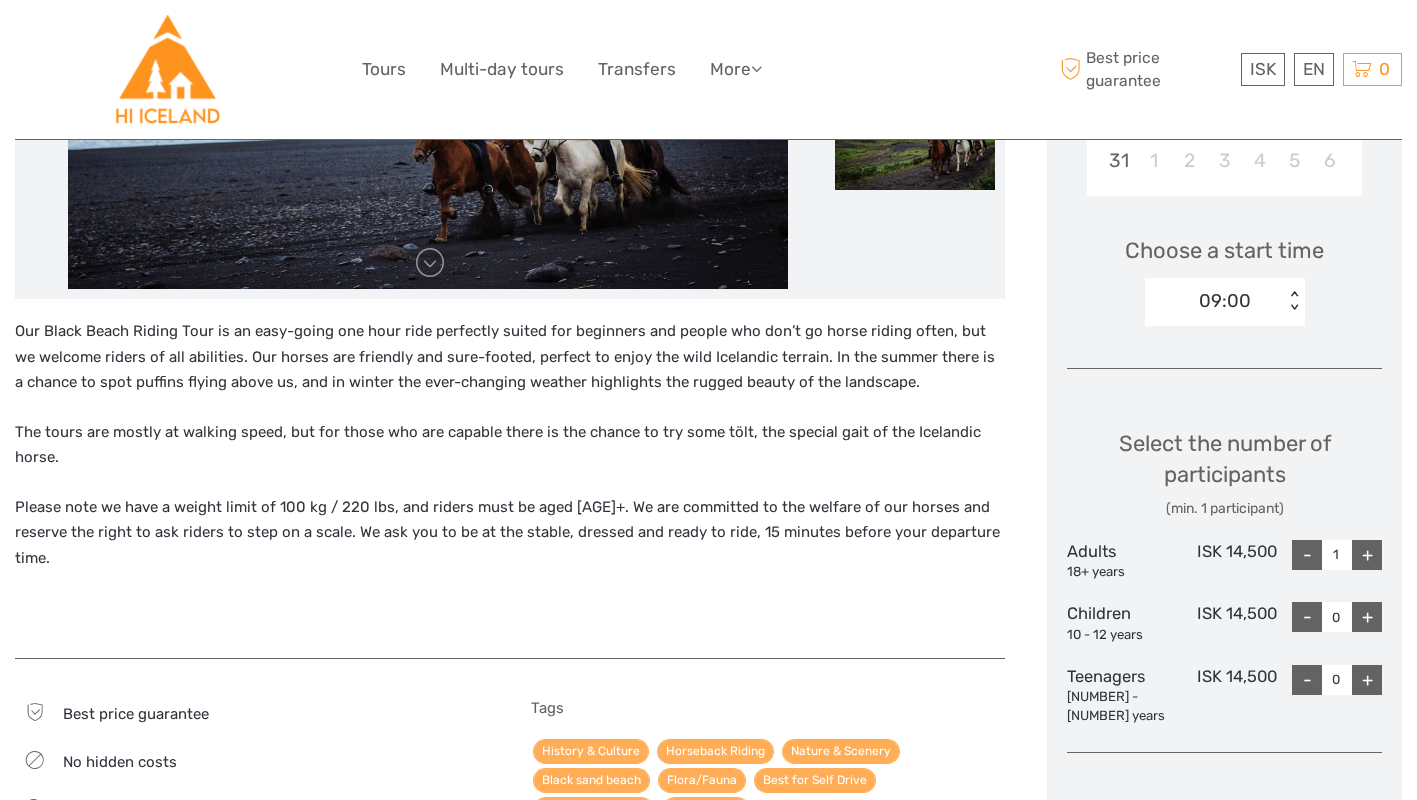 scroll, scrollTop: 1172, scrollLeft: 0, axis: vertical 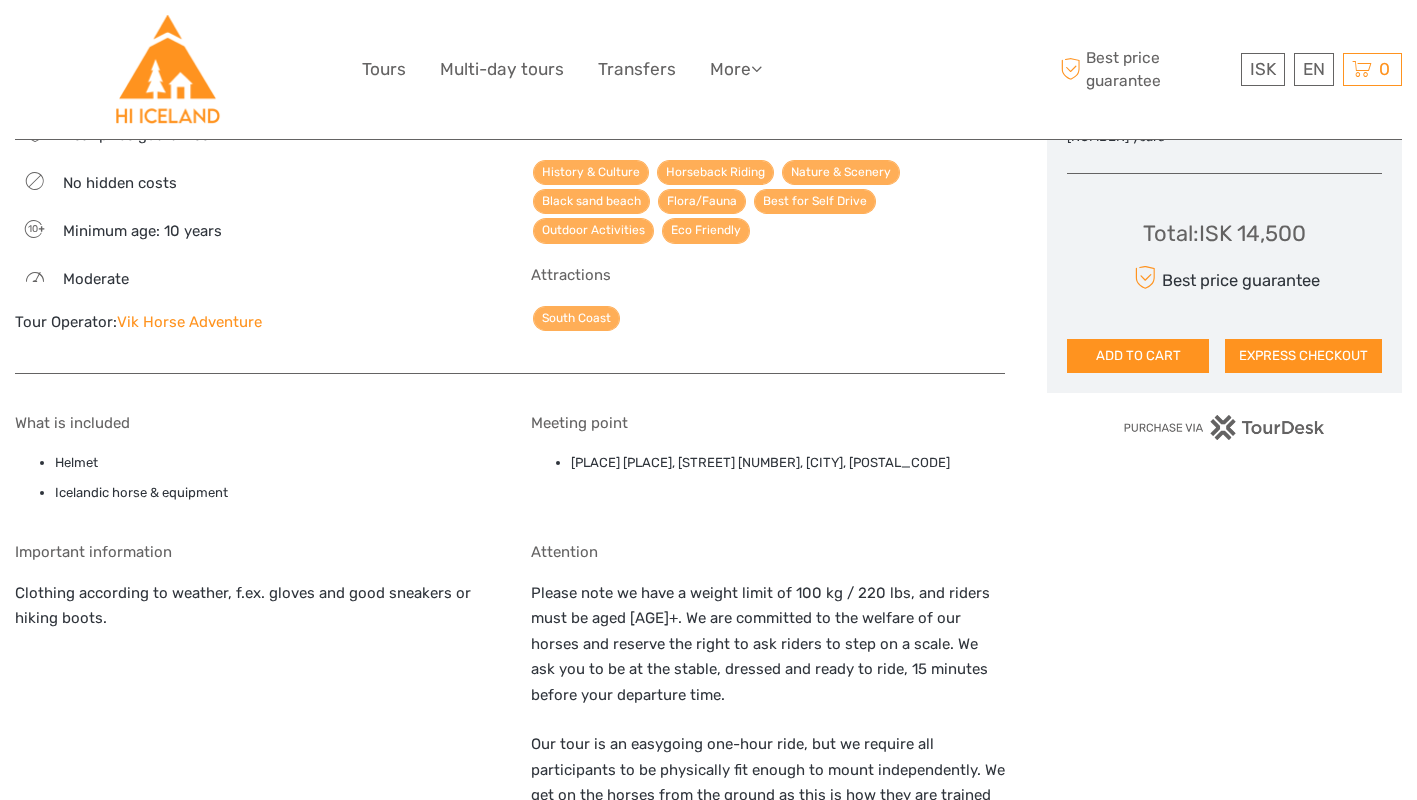 click on "Vik Horse Adventure" at bounding box center [189, 322] 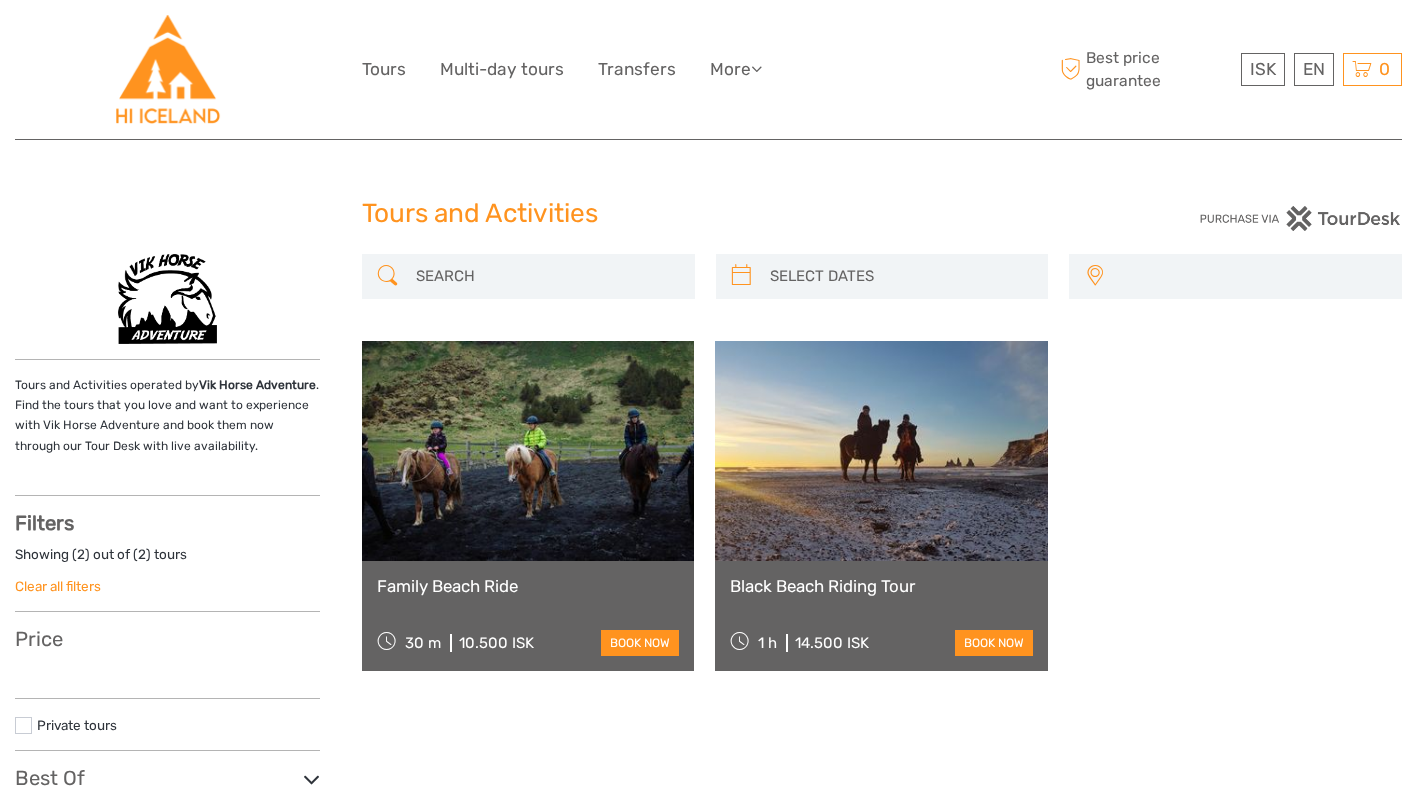 scroll, scrollTop: 0, scrollLeft: 0, axis: both 